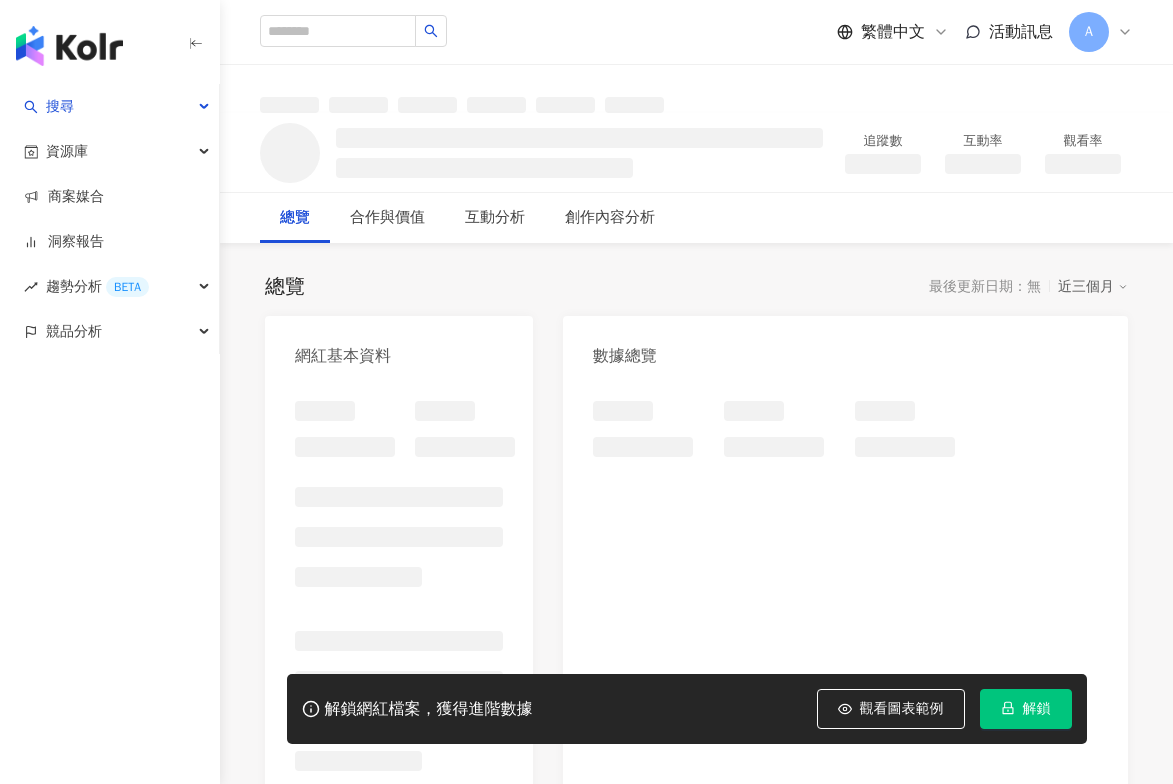 scroll, scrollTop: 0, scrollLeft: 0, axis: both 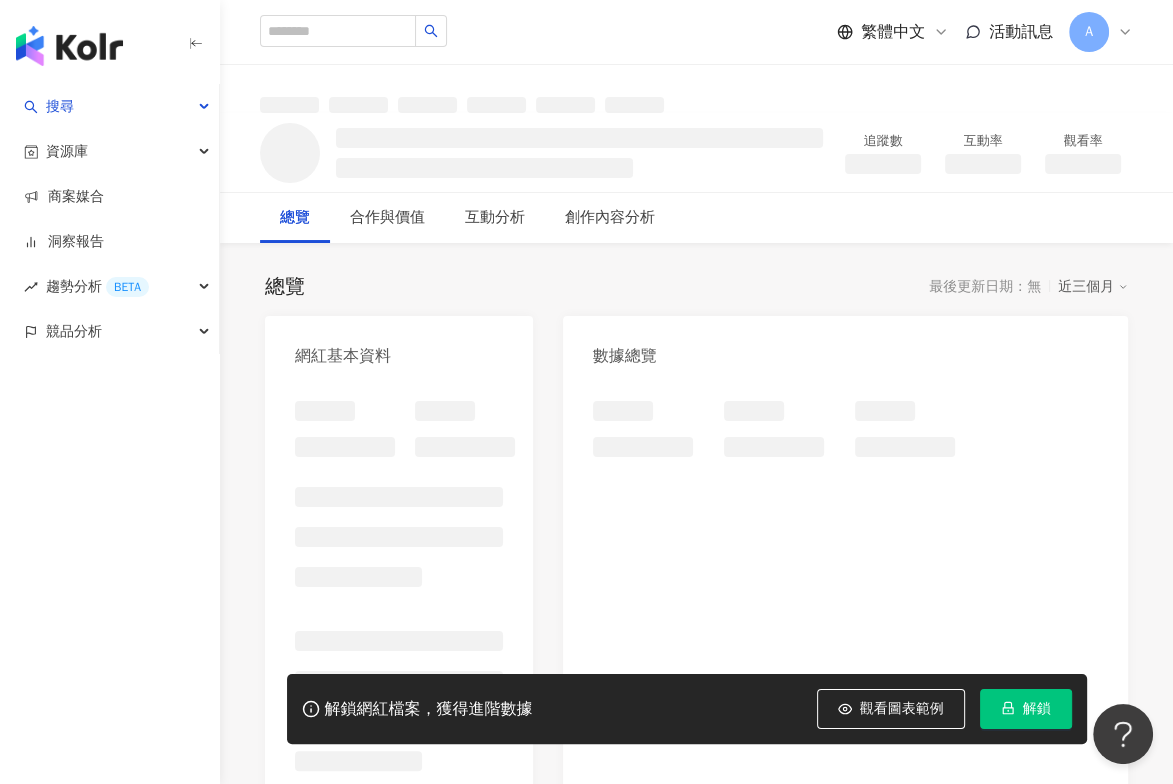 click on "解鎖" at bounding box center [1037, 709] 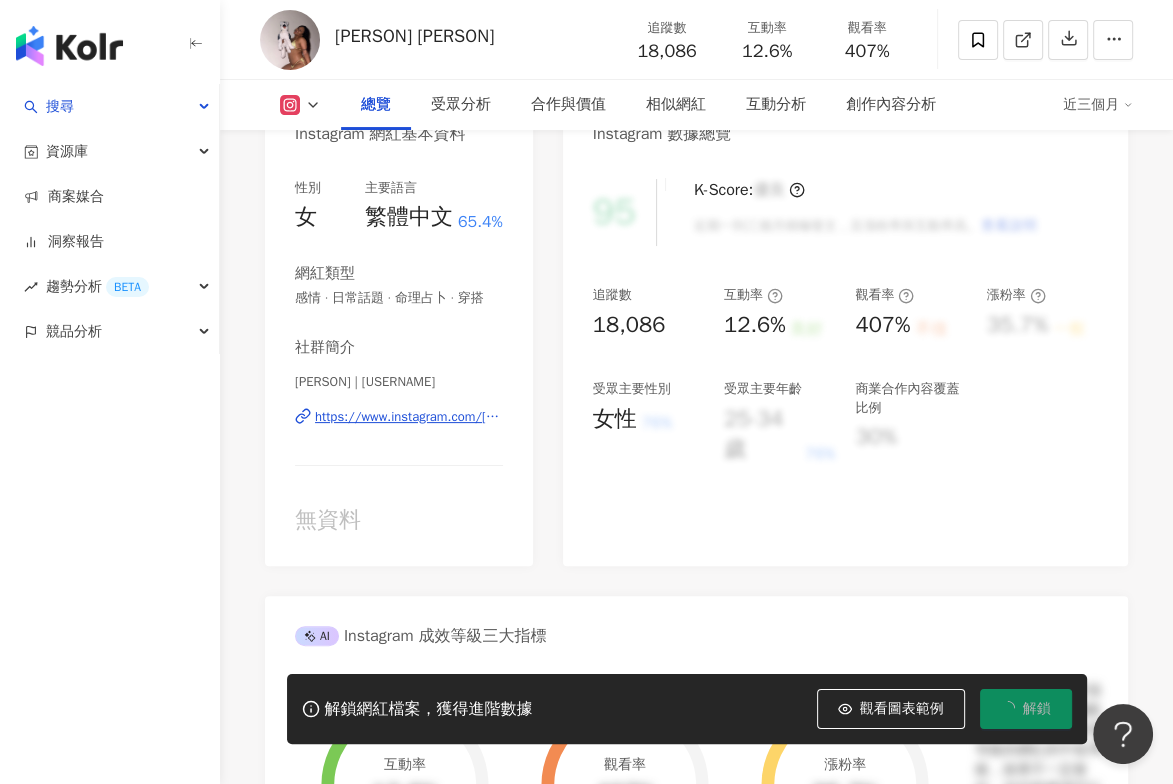 scroll, scrollTop: 223, scrollLeft: 0, axis: vertical 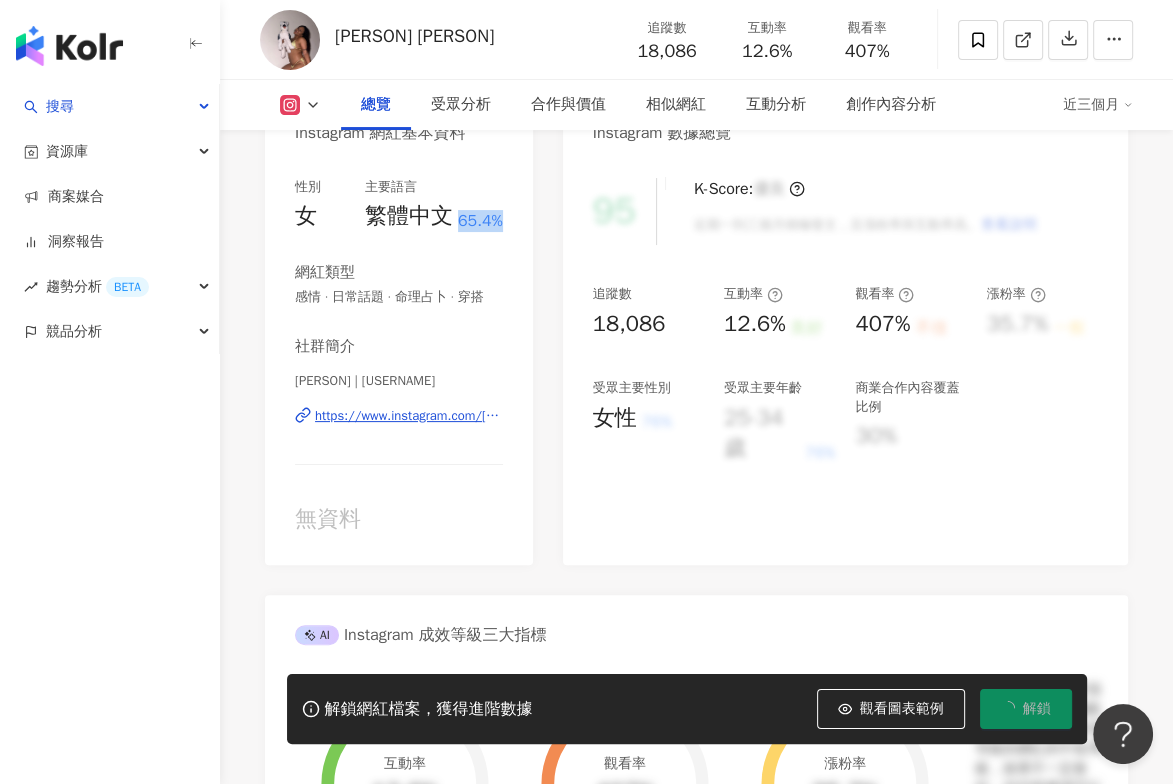 drag, startPoint x: 507, startPoint y: 221, endPoint x: 422, endPoint y: 277, distance: 101.788994 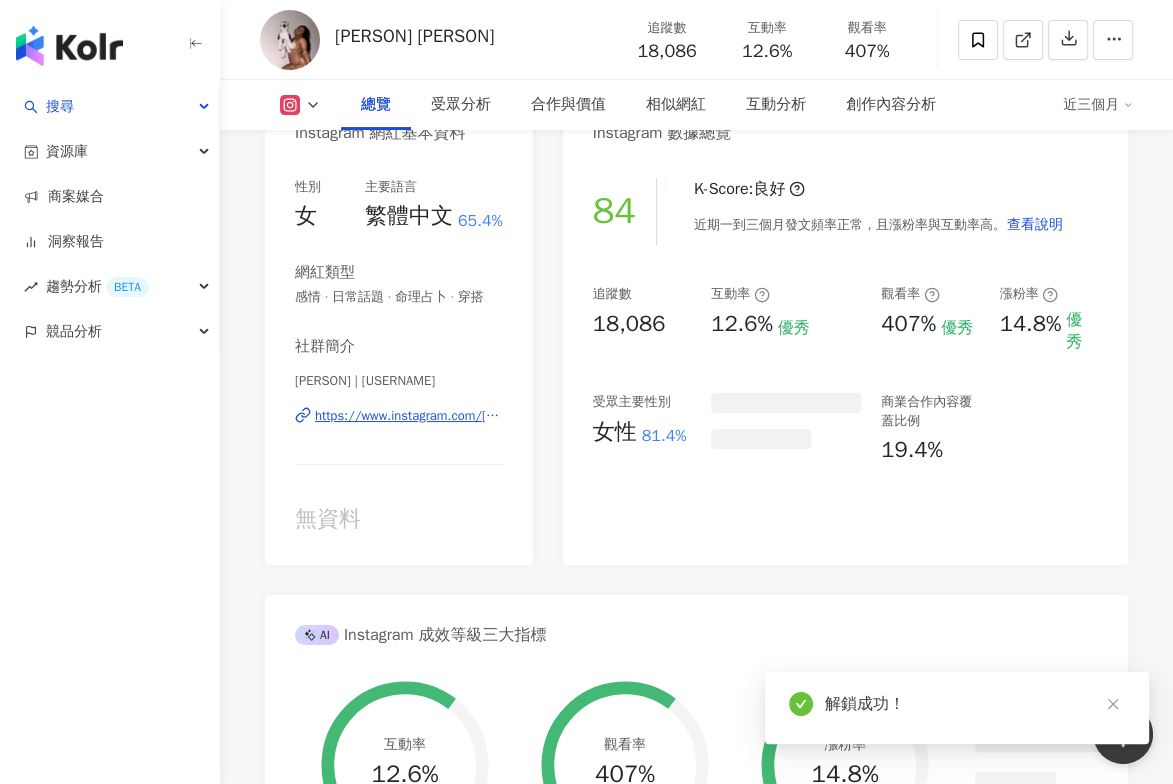 click on "搜尋 資源庫 商案媒合 洞察報告 趨勢分析 BETA 競品分析" at bounding box center (110, 434) 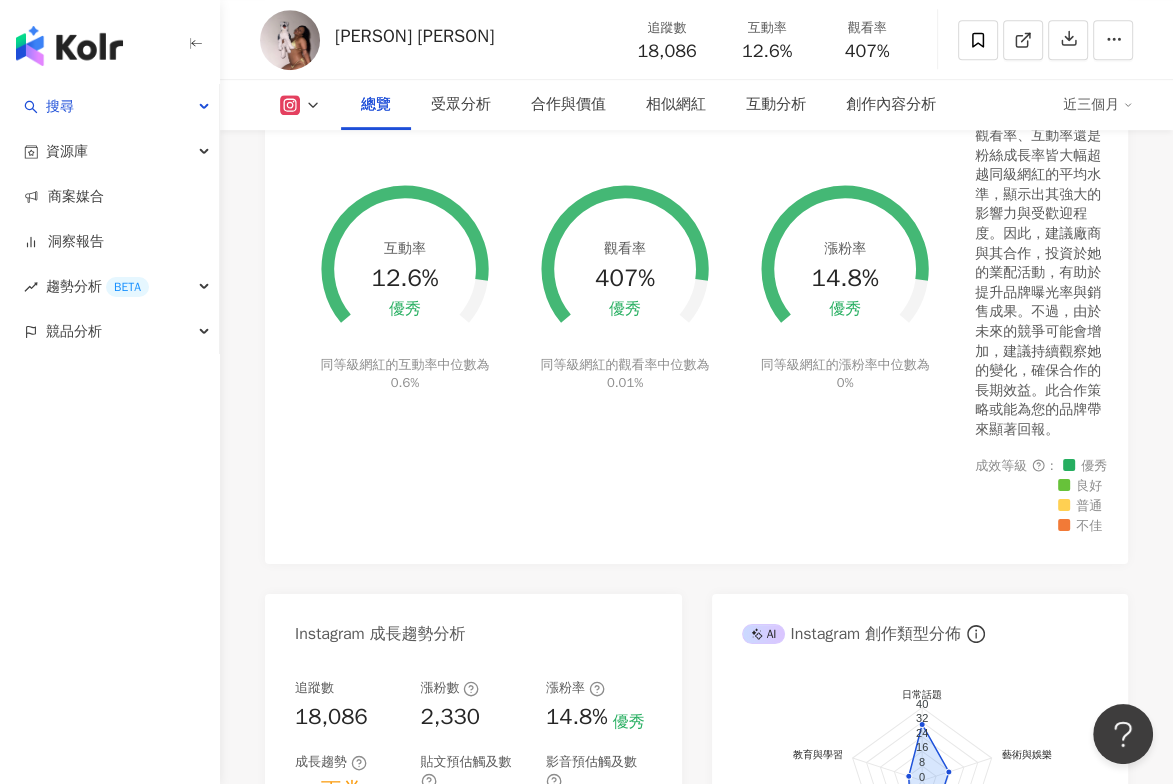 scroll, scrollTop: 1323, scrollLeft: 0, axis: vertical 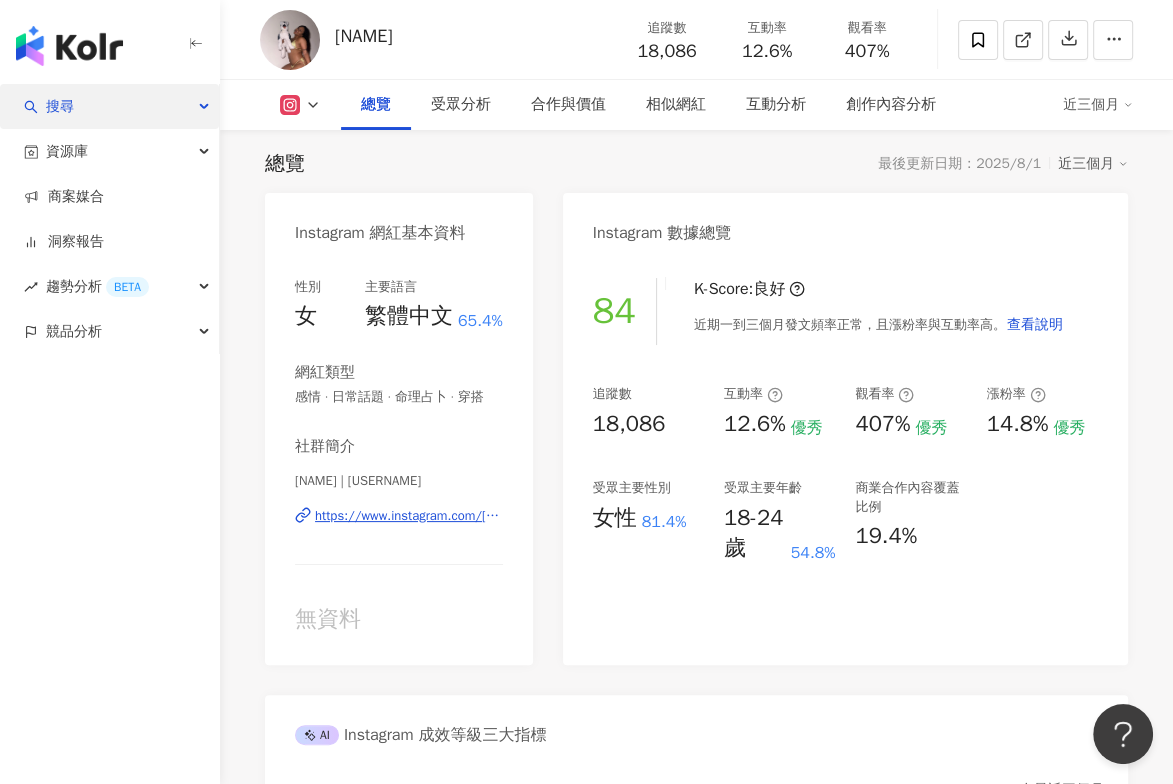 click on "搜尋" at bounding box center [109, 106] 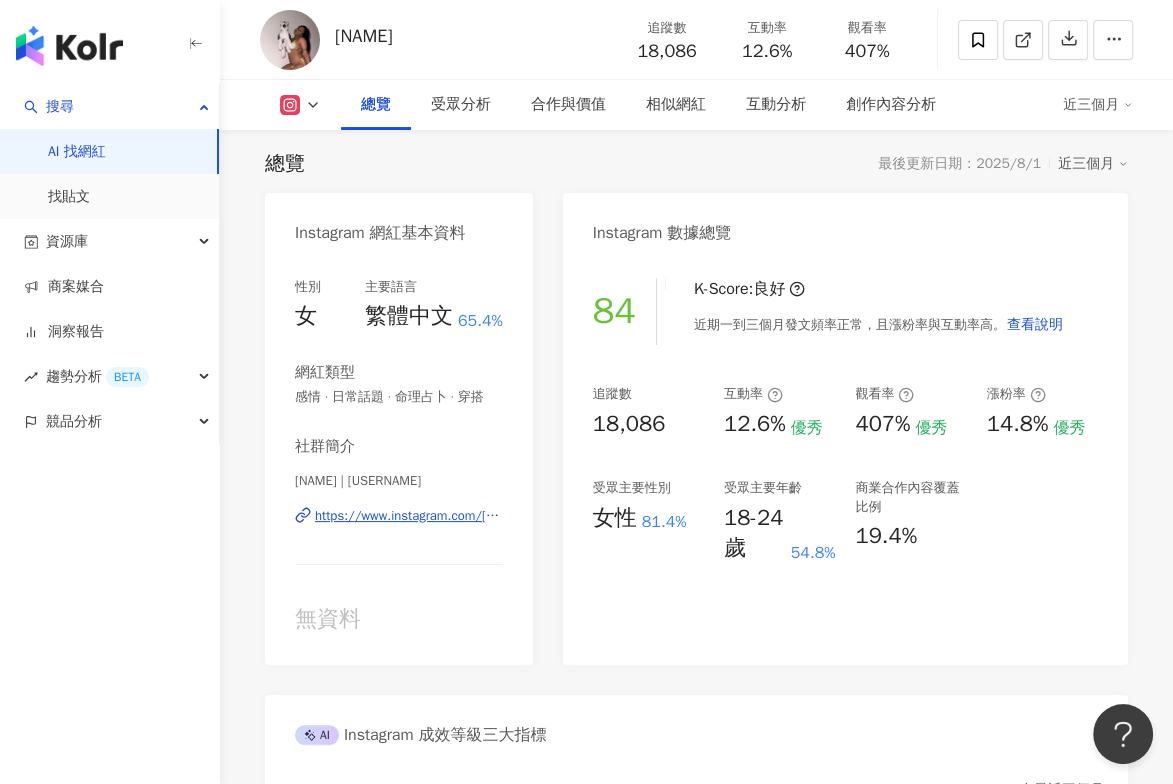 click on "AI 找網紅" at bounding box center (77, 152) 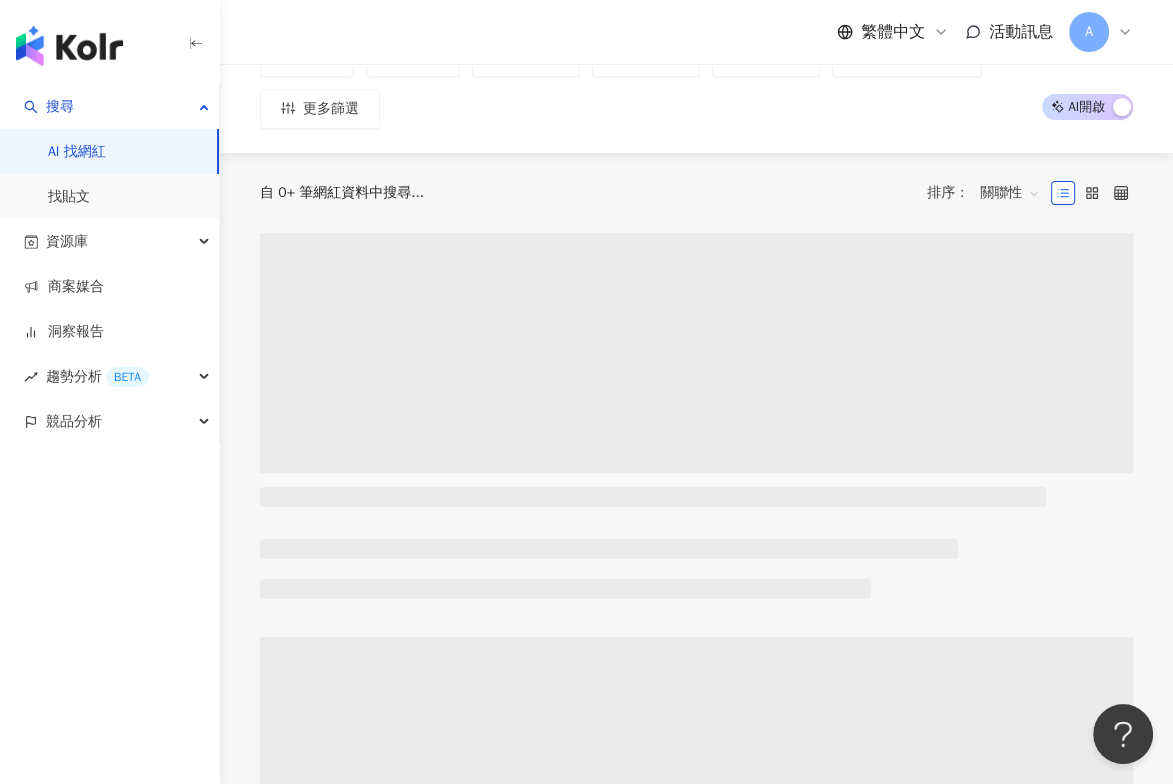 scroll, scrollTop: 0, scrollLeft: 0, axis: both 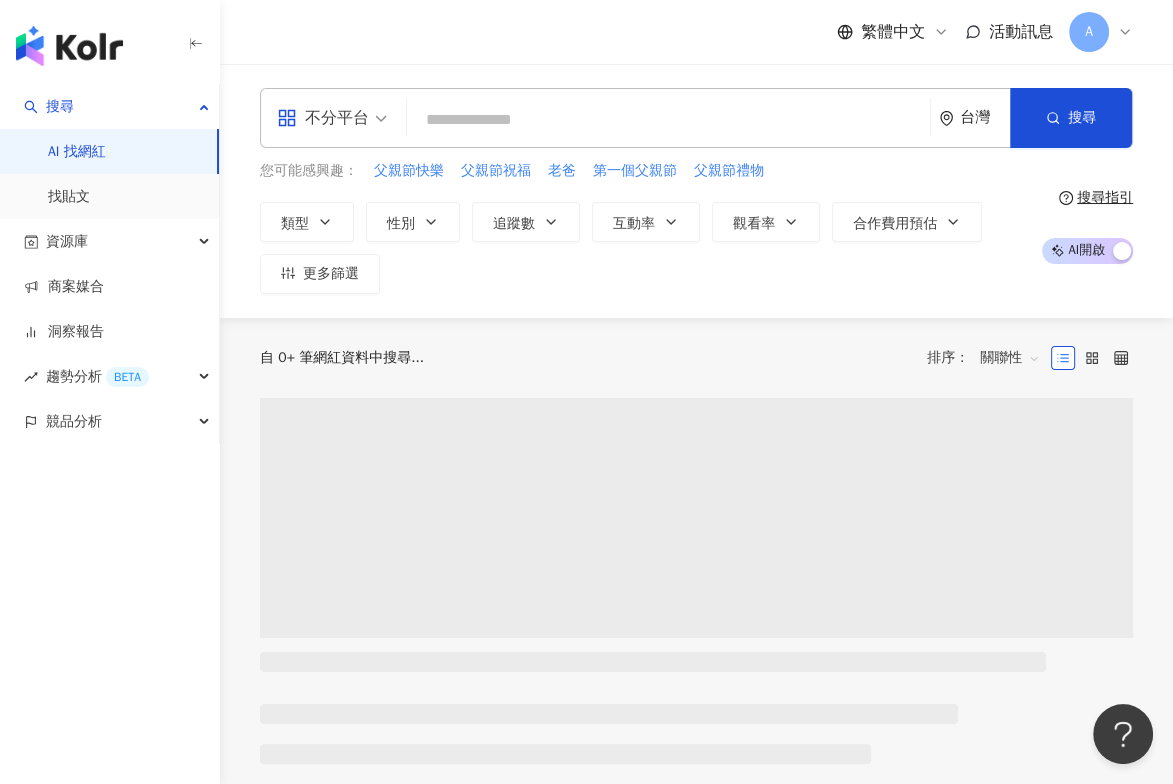 click at bounding box center [668, 120] 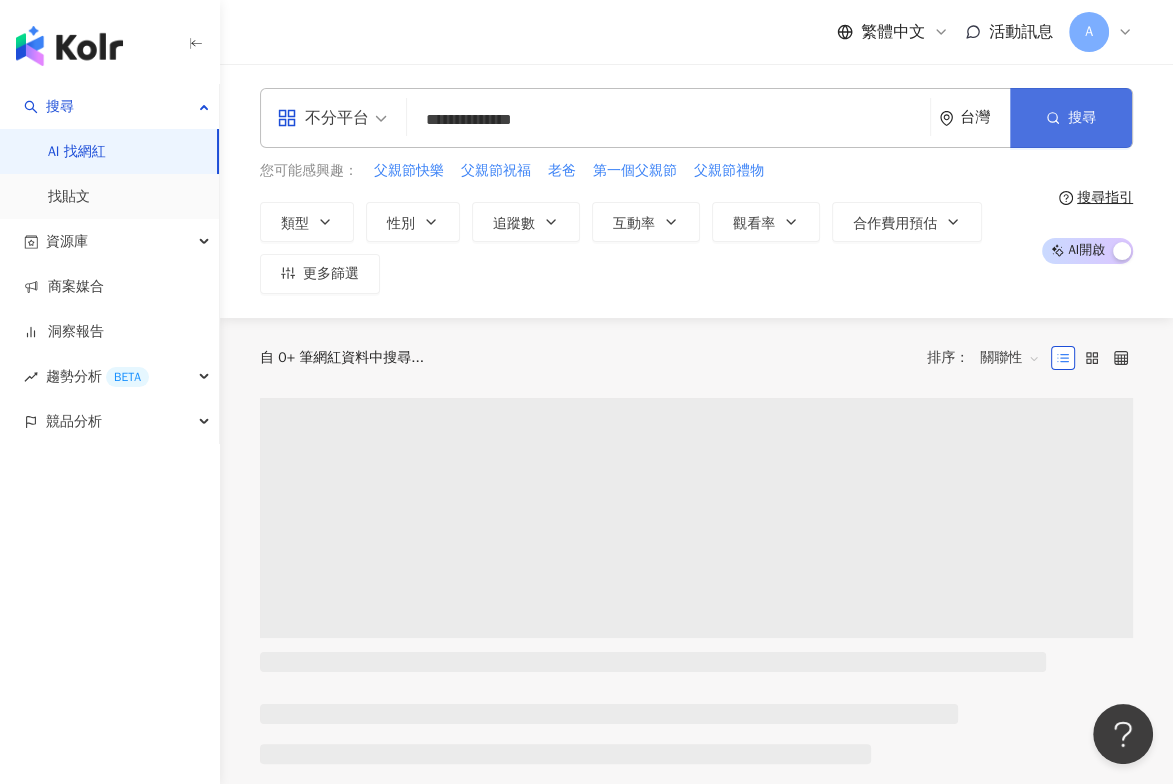 type on "**********" 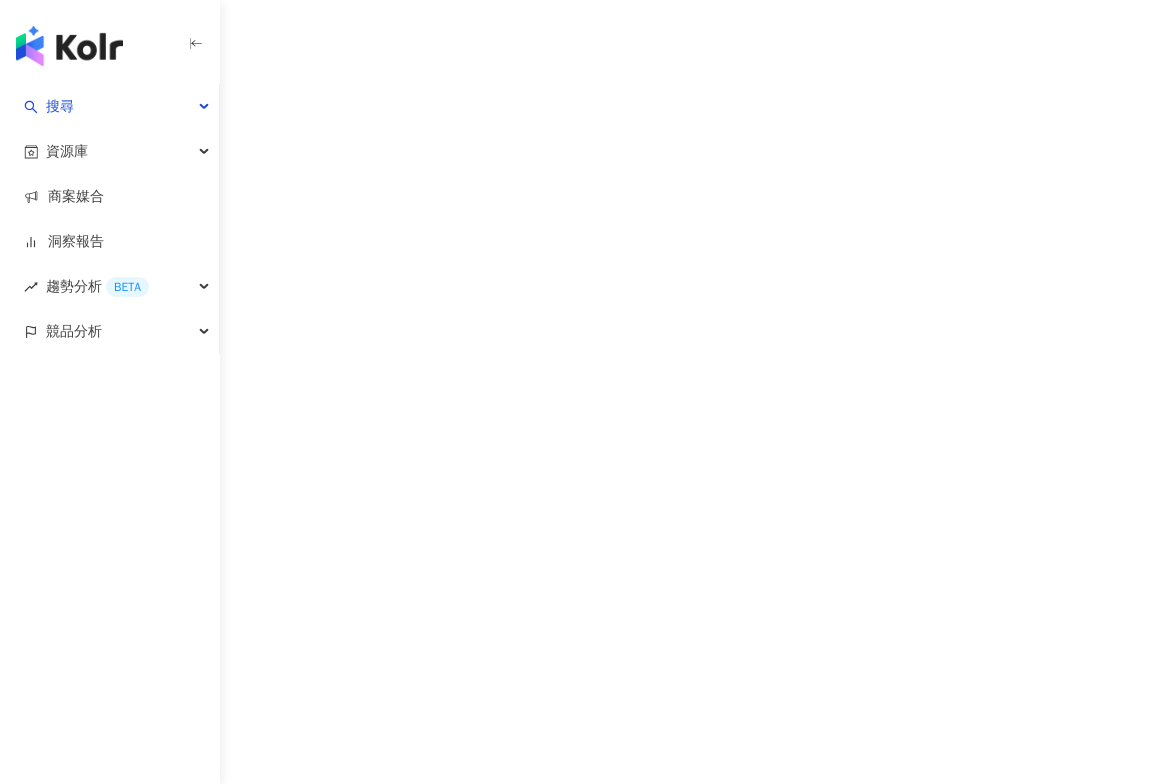 scroll, scrollTop: 0, scrollLeft: 0, axis: both 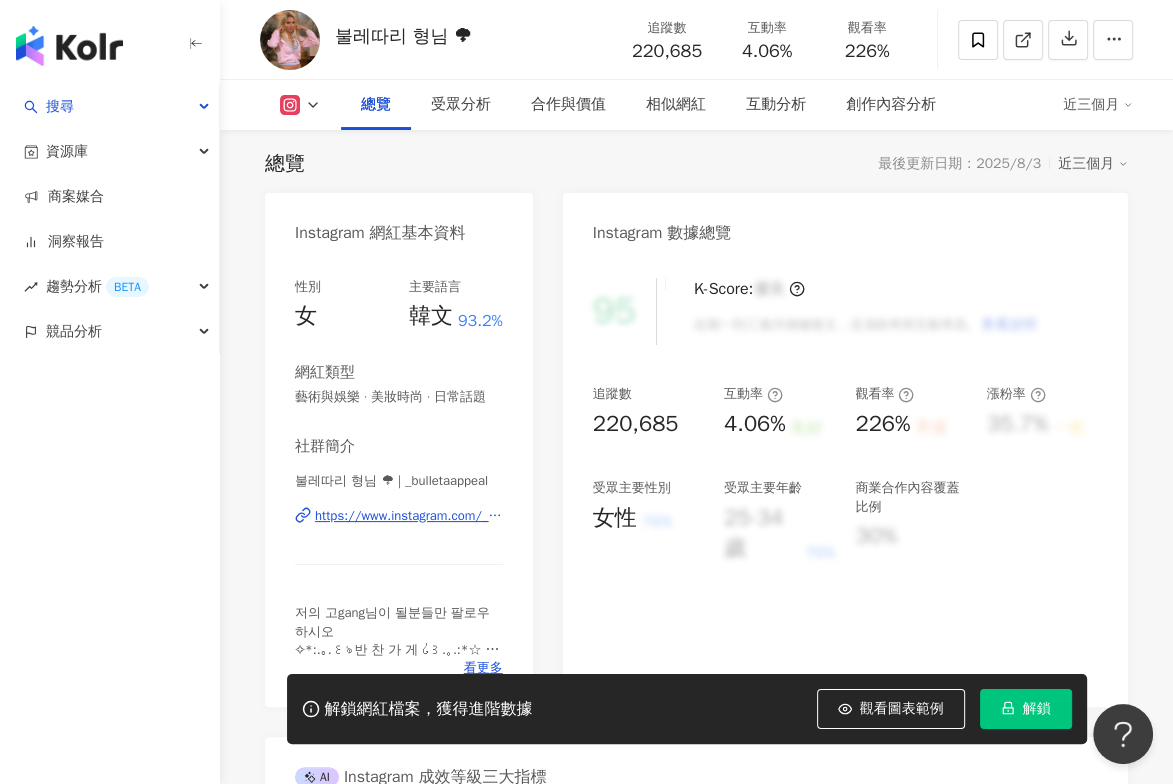 click on "解鎖" at bounding box center [1037, 709] 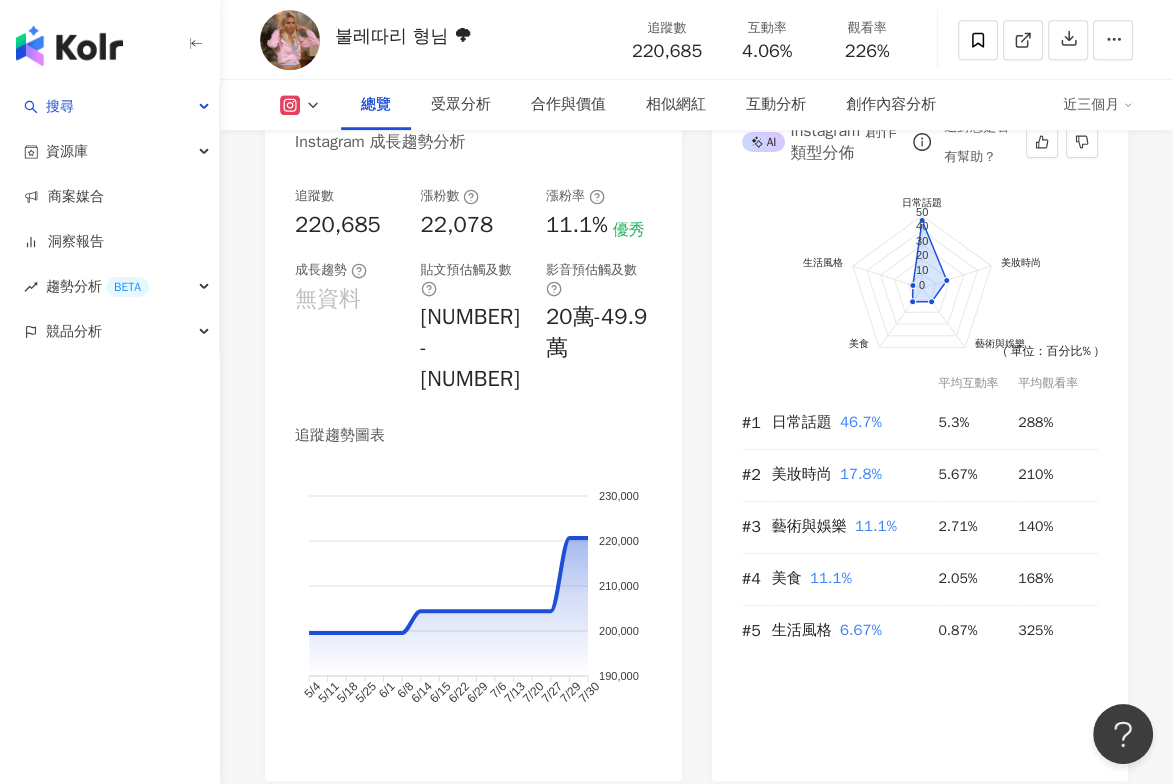 scroll, scrollTop: 1323, scrollLeft: 0, axis: vertical 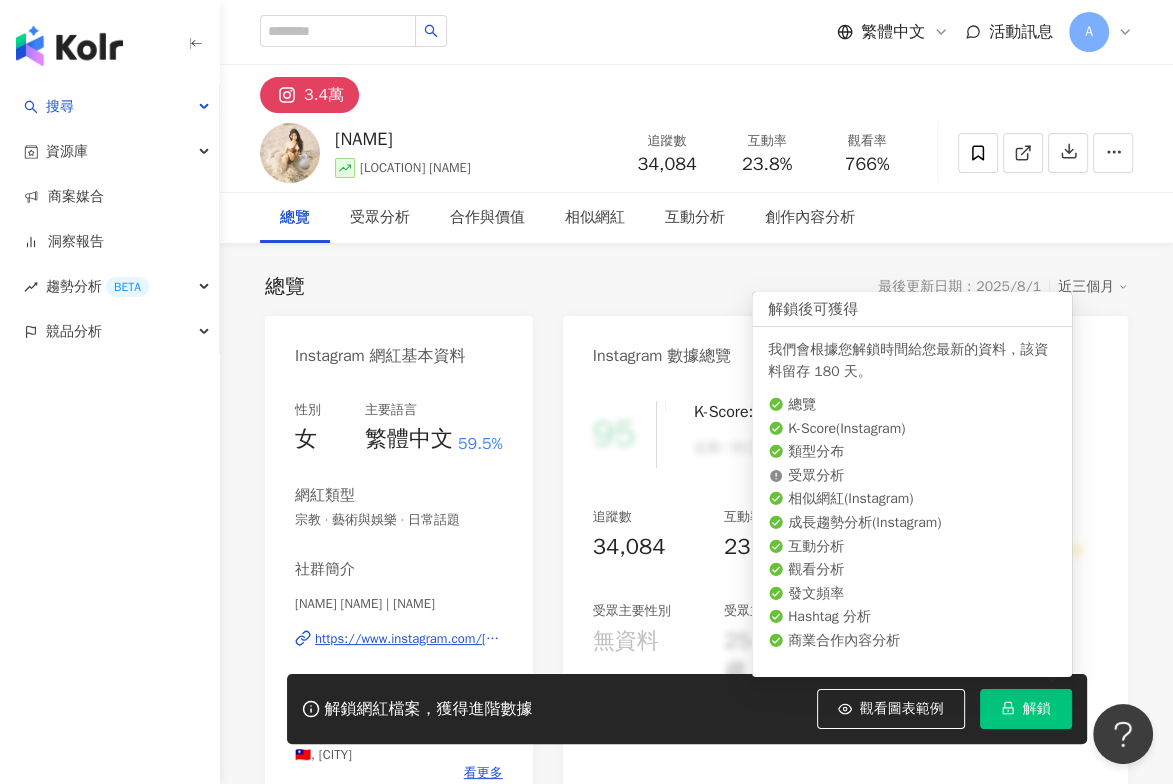 click on "解鎖" at bounding box center (1037, 709) 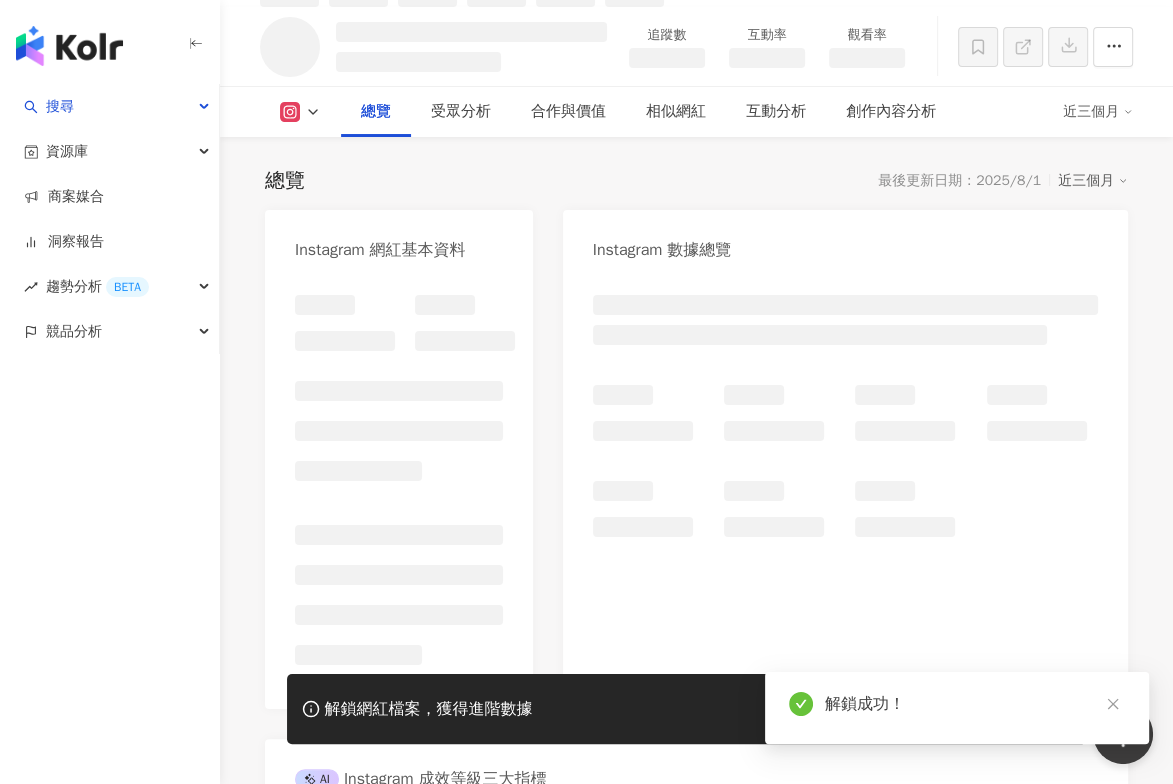 scroll, scrollTop: 100, scrollLeft: 0, axis: vertical 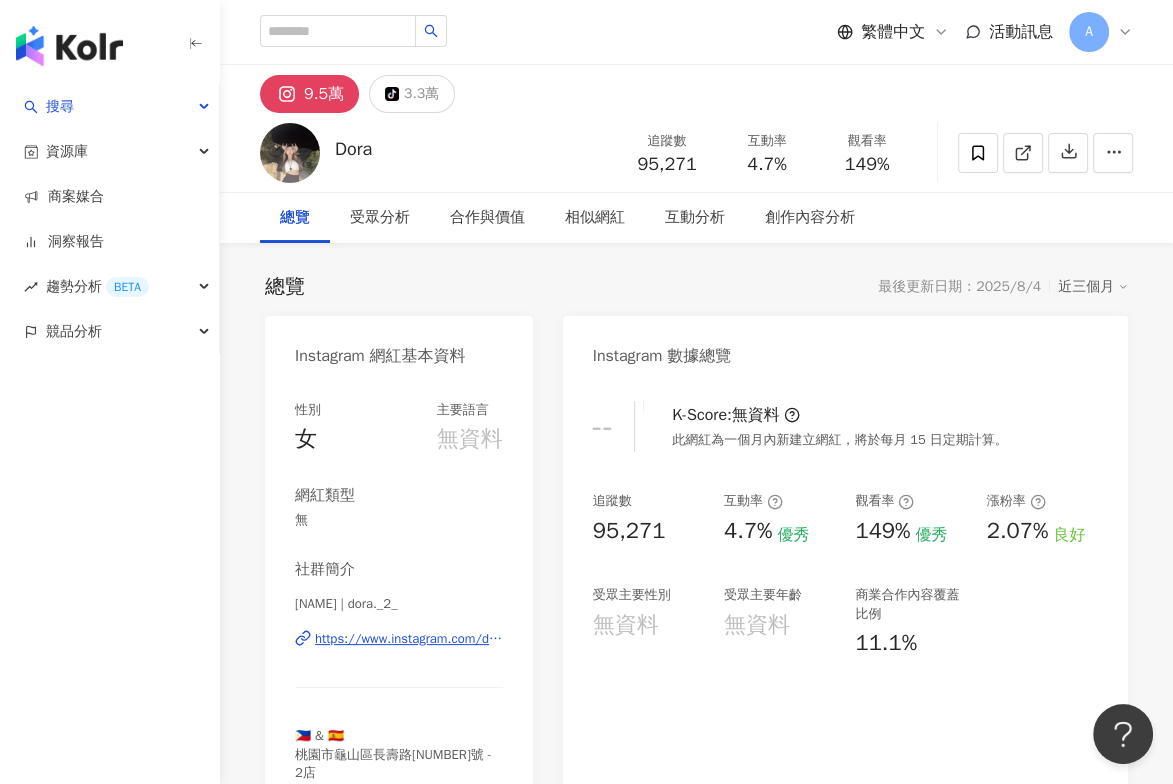 drag, startPoint x: 376, startPoint y: 145, endPoint x: 326, endPoint y: 155, distance: 50.990196 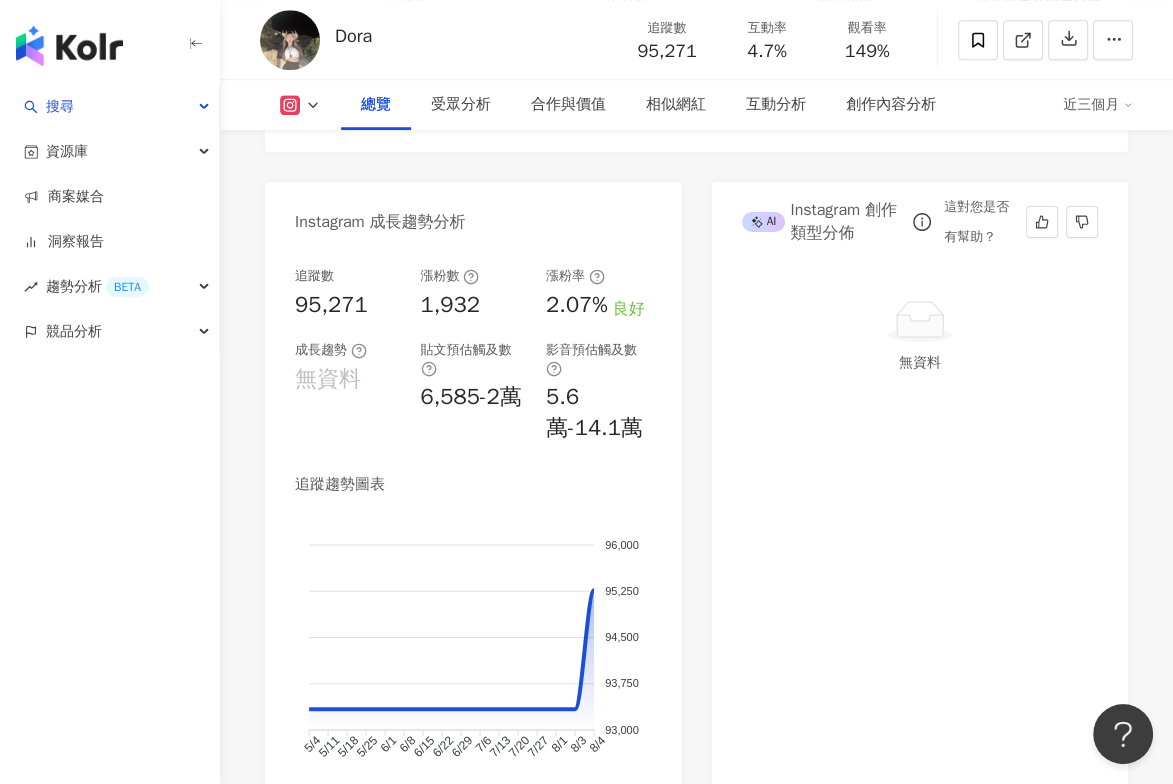scroll, scrollTop: 1200, scrollLeft: 0, axis: vertical 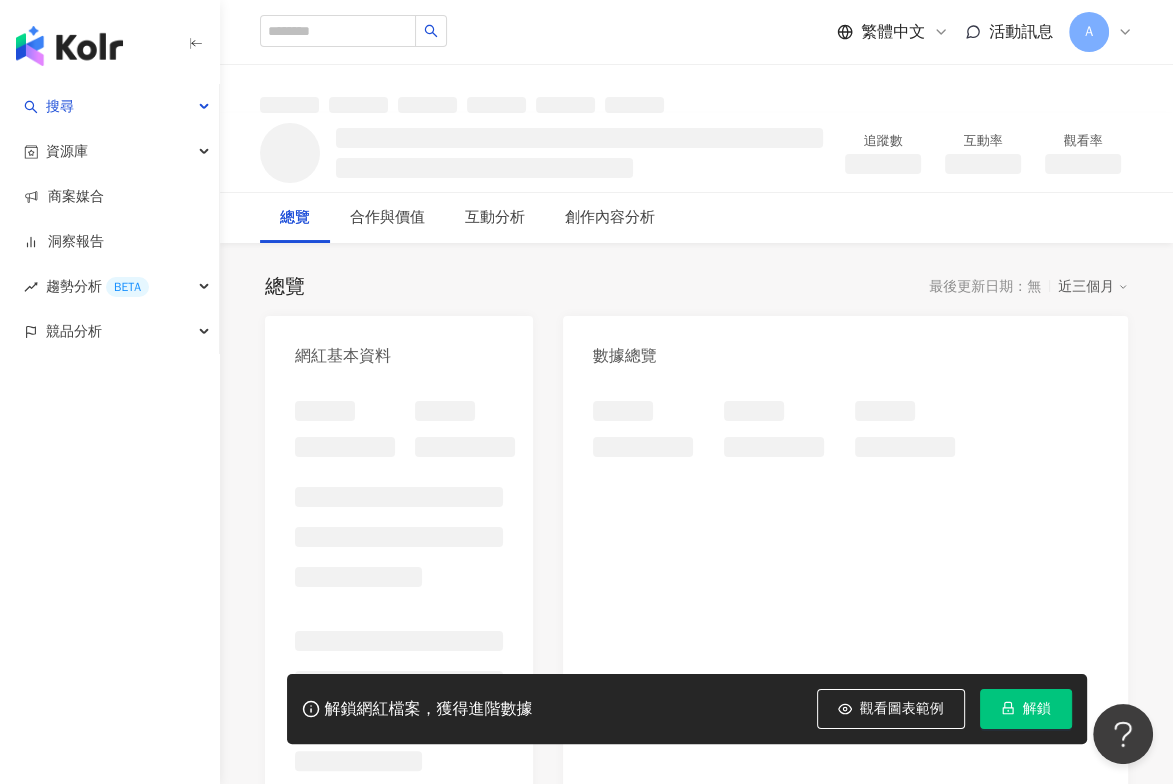 click on "解鎖" at bounding box center (1037, 709) 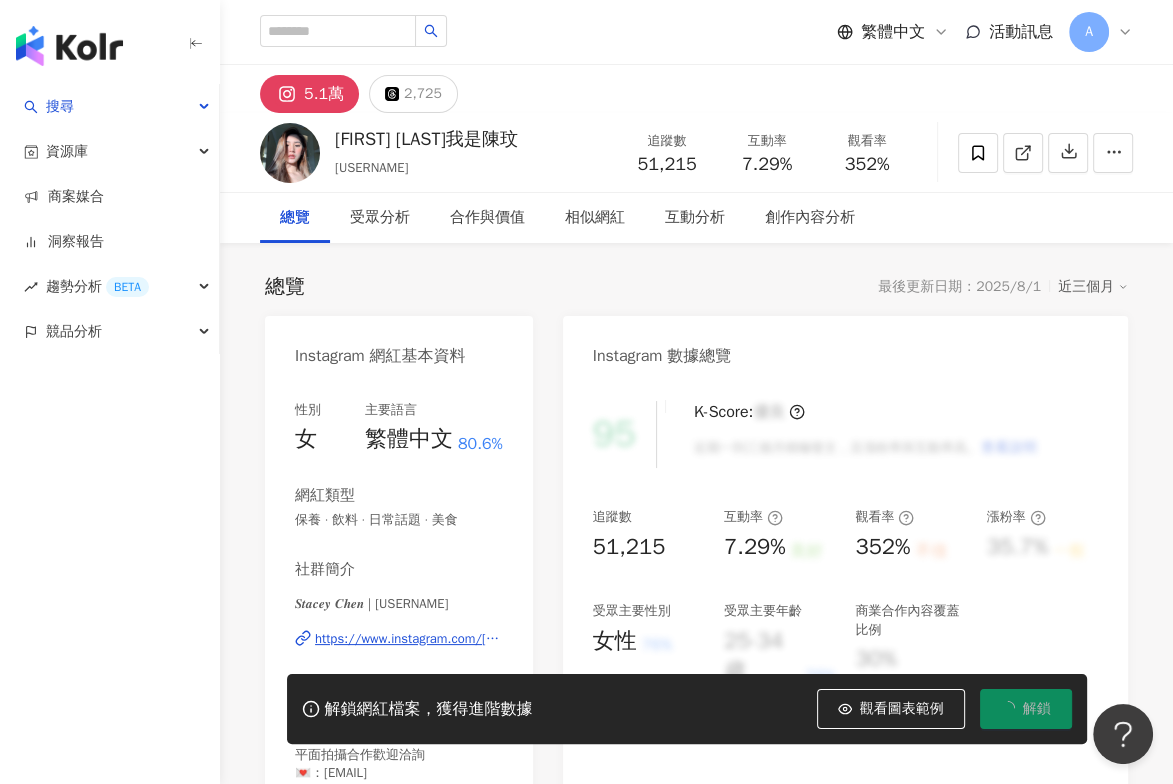 scroll, scrollTop: 123, scrollLeft: 0, axis: vertical 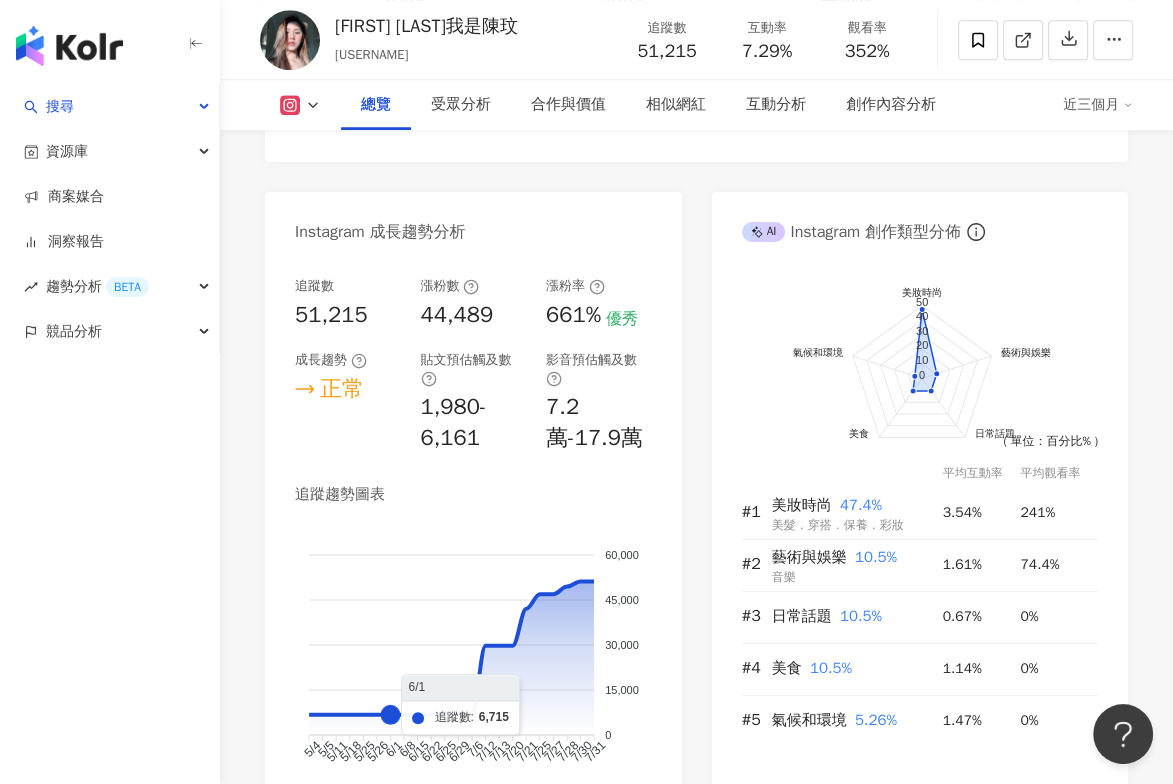 click 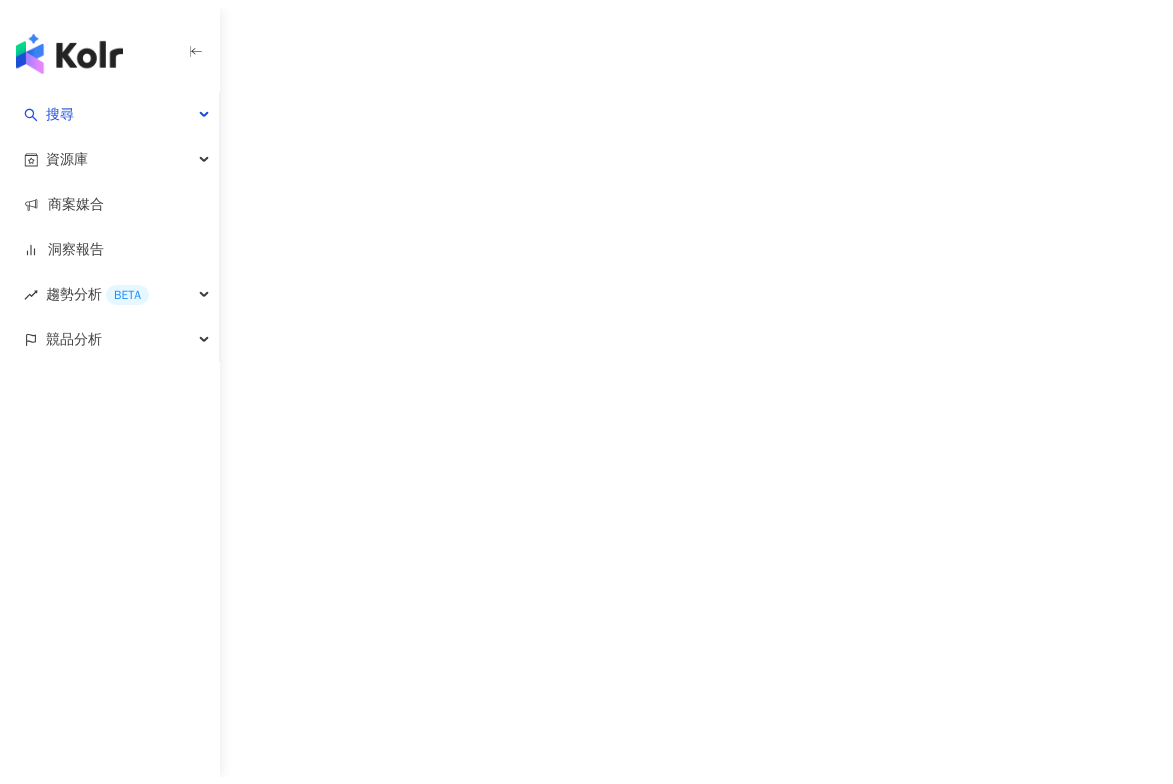 scroll, scrollTop: 0, scrollLeft: 0, axis: both 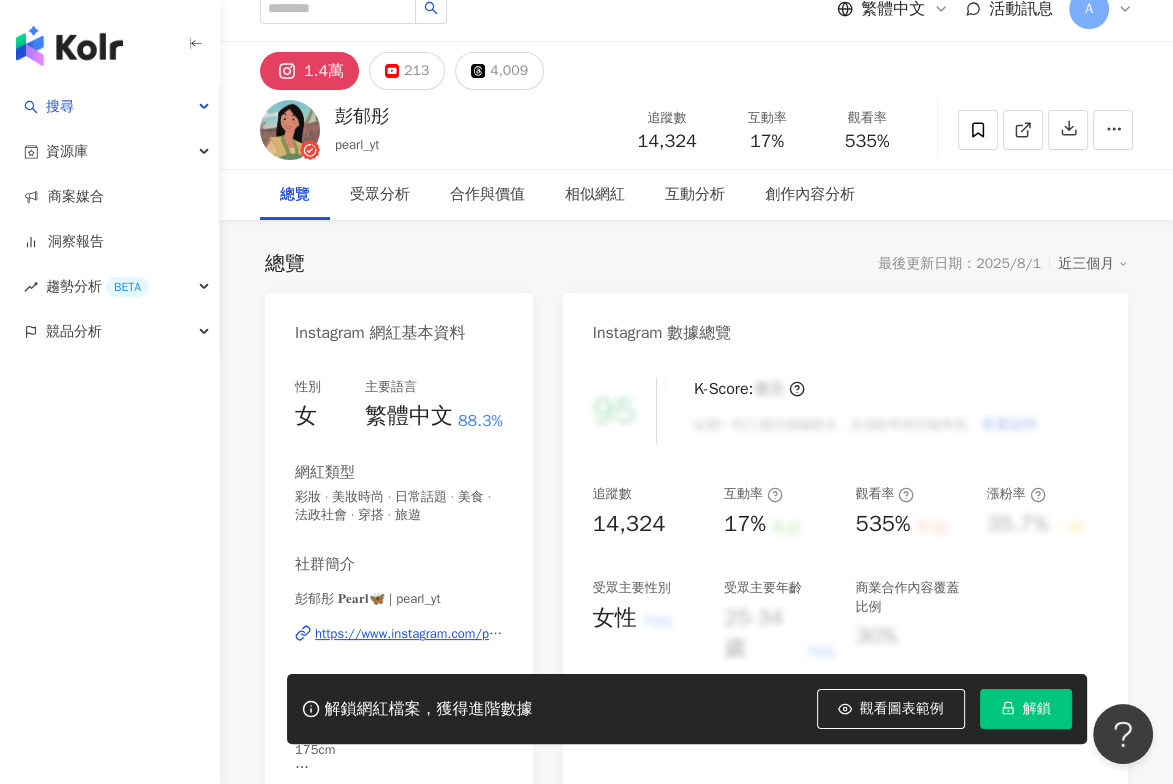 click on "解鎖" at bounding box center [1037, 709] 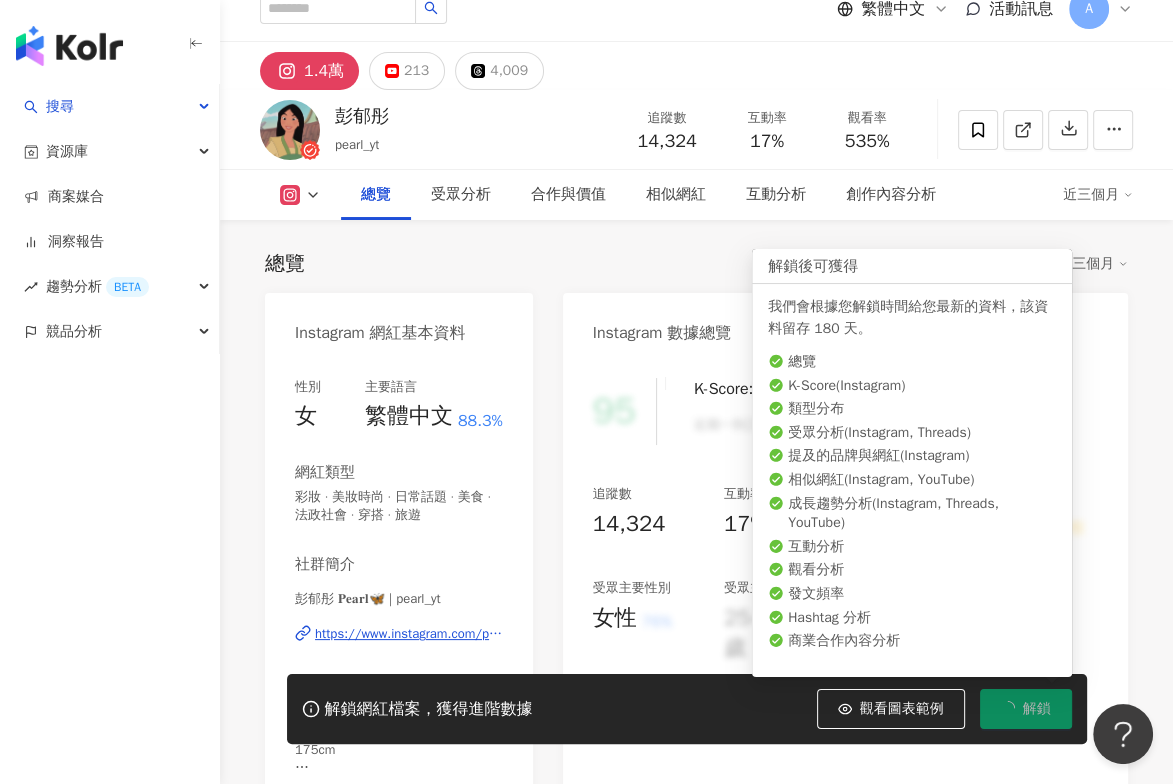 scroll, scrollTop: 123, scrollLeft: 0, axis: vertical 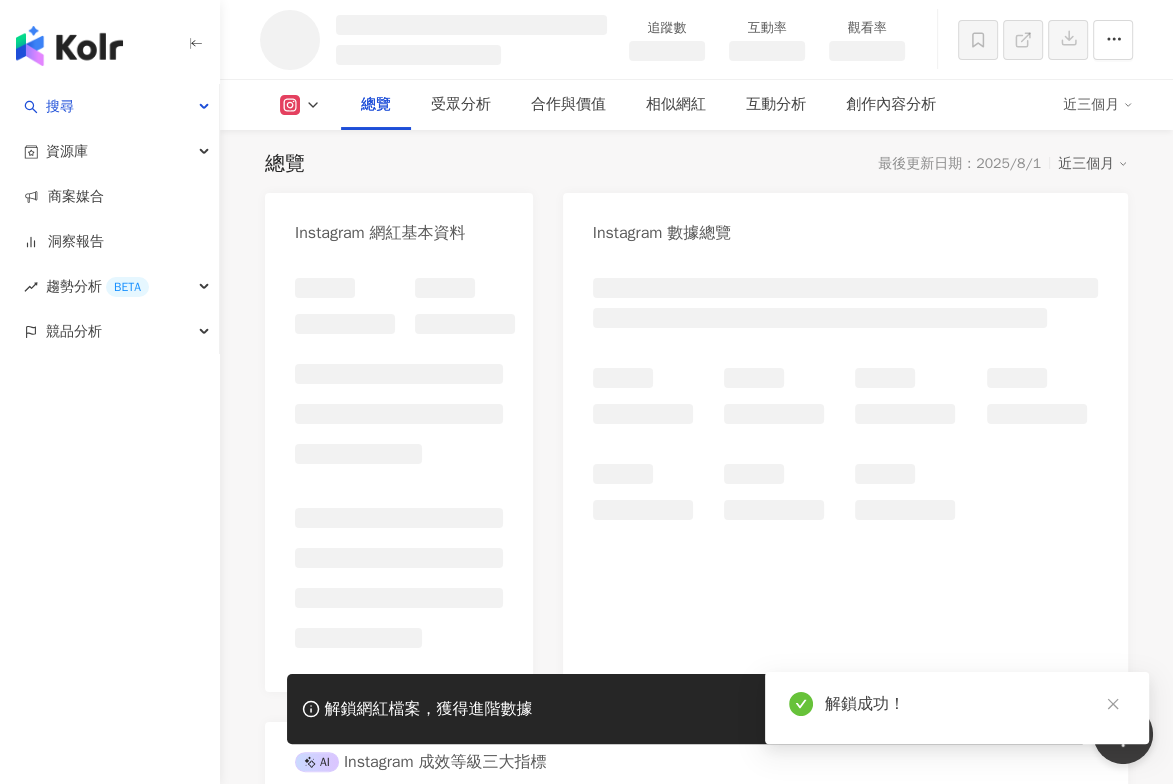 click on "搜尋 資源庫 商案媒合 洞察報告 趨勢分析 BETA 競品分析 繁體中文 活動訊息 A 追蹤數 互動率 觀看率 總覽 受眾分析 合作與價值 相似網紅 互動分析 創作內容分析 近三個月 總覽 最後更新日期：2025/8/1 近三個月 Instagram 網紅基本資料 Instagram 數據總覽 AI Instagram 成效等級三大指標 成效等級 ： 優秀 良好 普通 不佳 Instagram 成長趨勢分析 追蹤趨勢圖表 AI Instagram 創作類型分佈 受眾分析 AI Instagram 受眾樣貌分析 受眾年齡及性別分布 受眾所在國家地區分布 受眾所在城市分布 AI 真粉比例 合作與價值 Instagram 合作價值預估 幣值：TWD AI Instagram 商業合作分析 互動最佳前三大內容 相似網紅 AI Instagram 相似網紅 小魚|doomdada_vip 3.2萬 追蹤者 Cindy 1,300 追蹤者 Johnny 5,300 追蹤者 強強生活 2,800 追蹤者 I’m Candy 1,300 追蹤者 Mindy 7,600 追蹤者 Instagram 提及的網紅 1,325.6萬   追蹤者 1 個提及 Cindy" at bounding box center [586, 269] 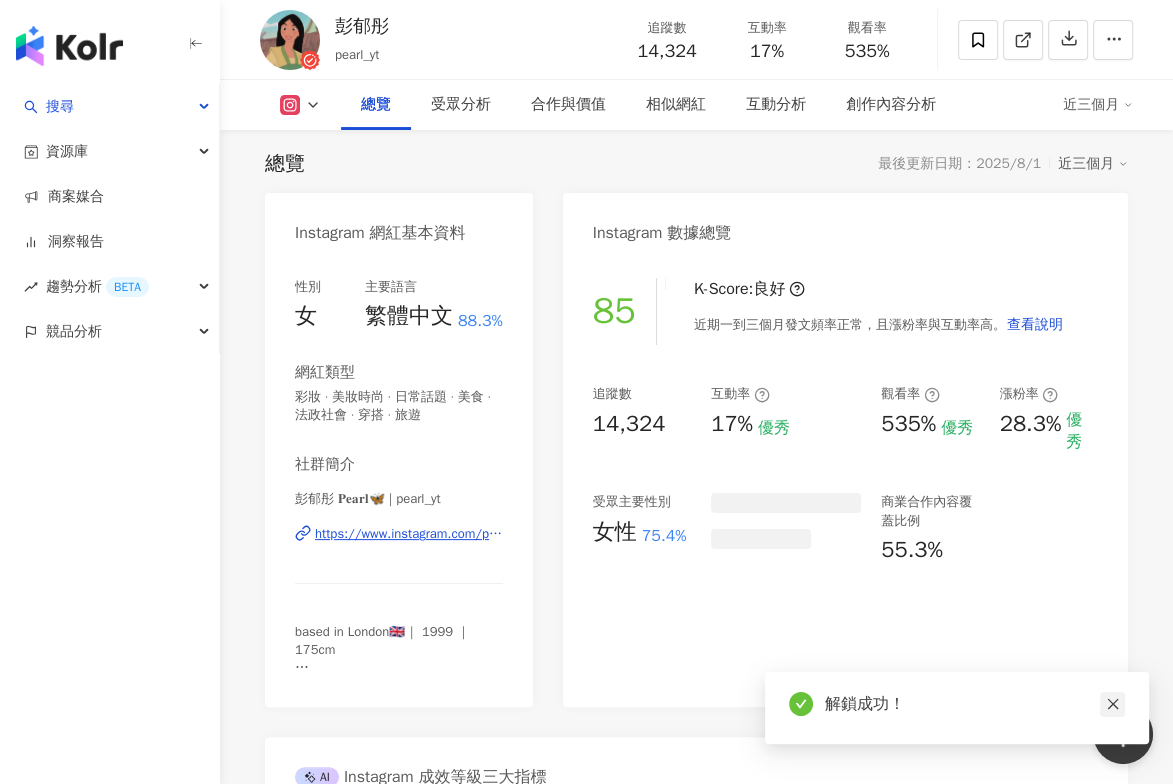 click 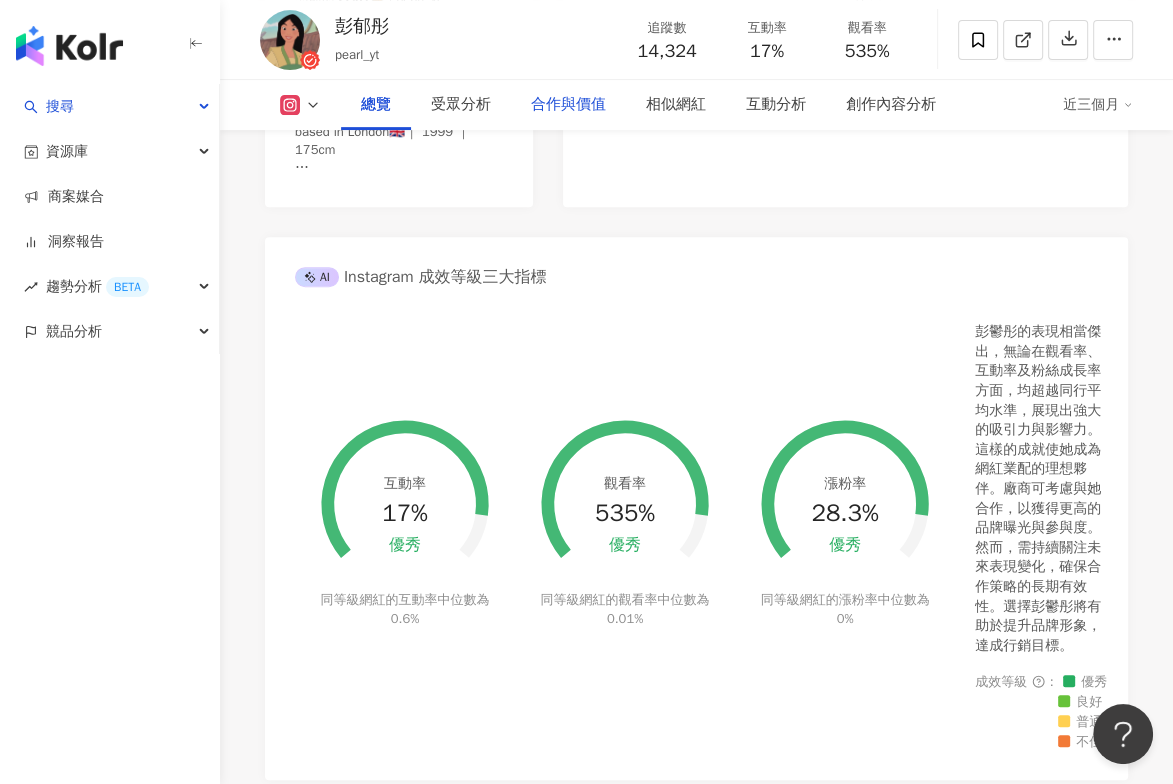 scroll, scrollTop: 23, scrollLeft: 0, axis: vertical 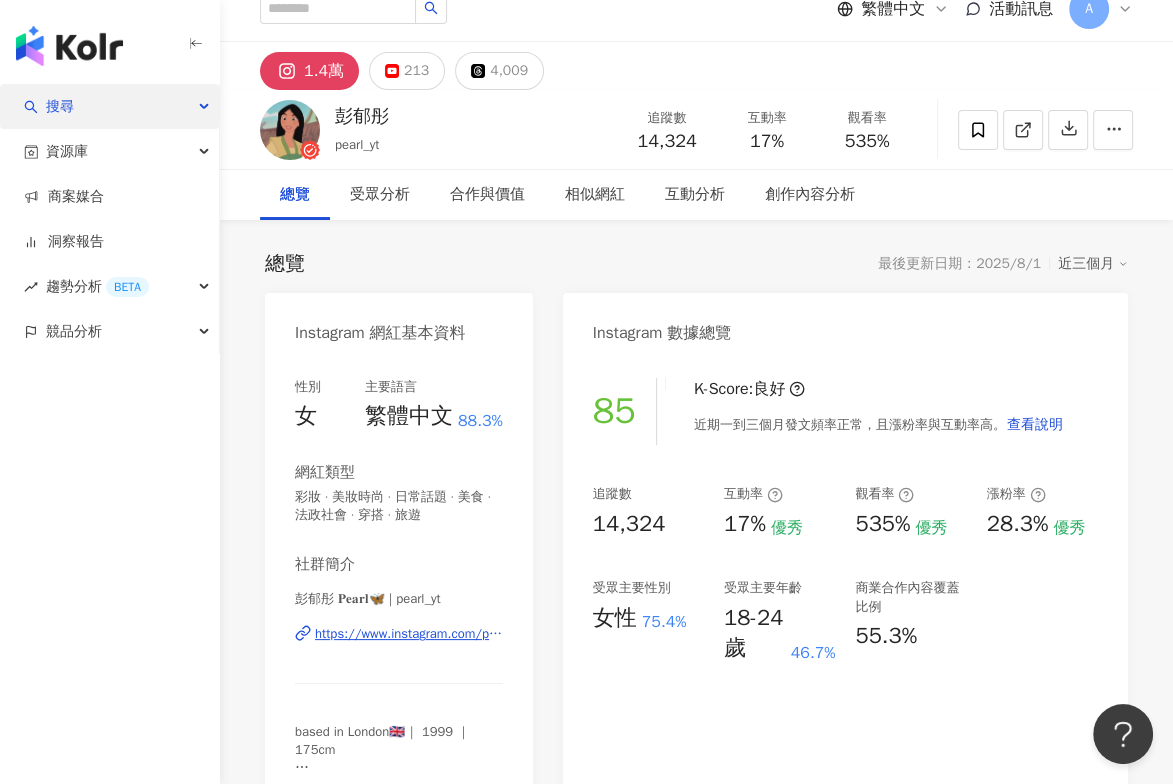 click on "搜尋" at bounding box center (109, 106) 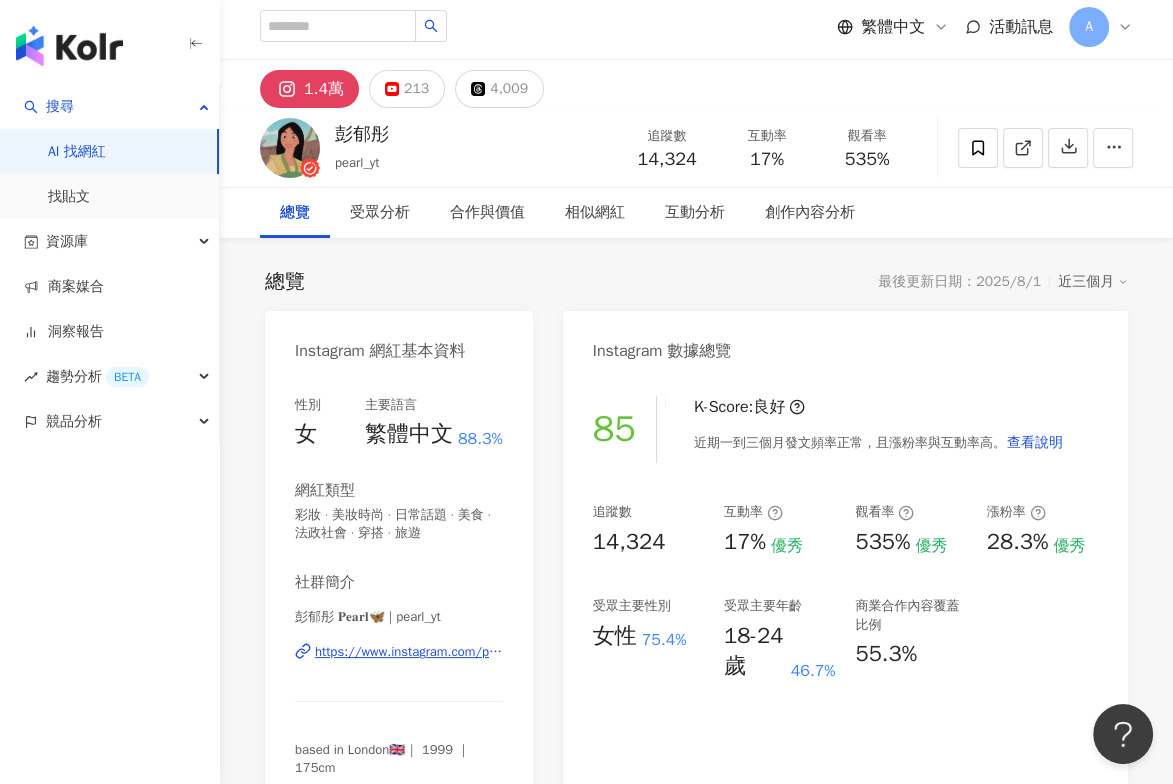 scroll, scrollTop: 0, scrollLeft: 0, axis: both 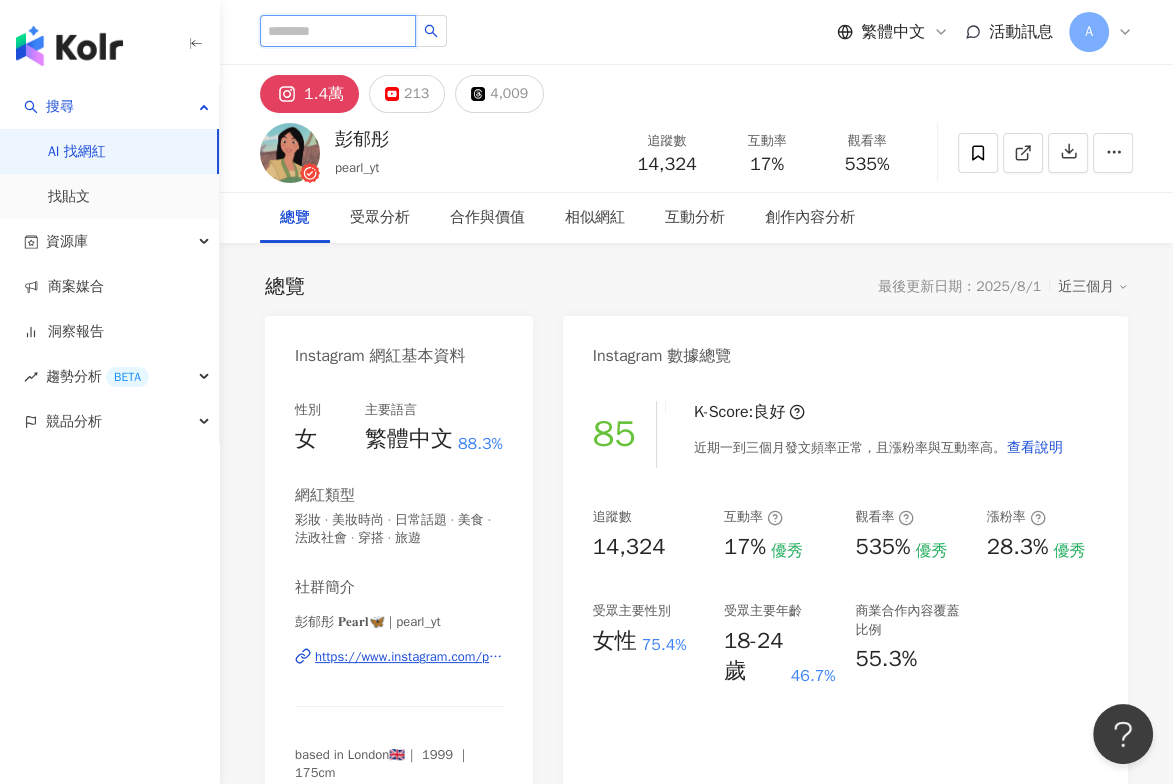 click at bounding box center (338, 31) 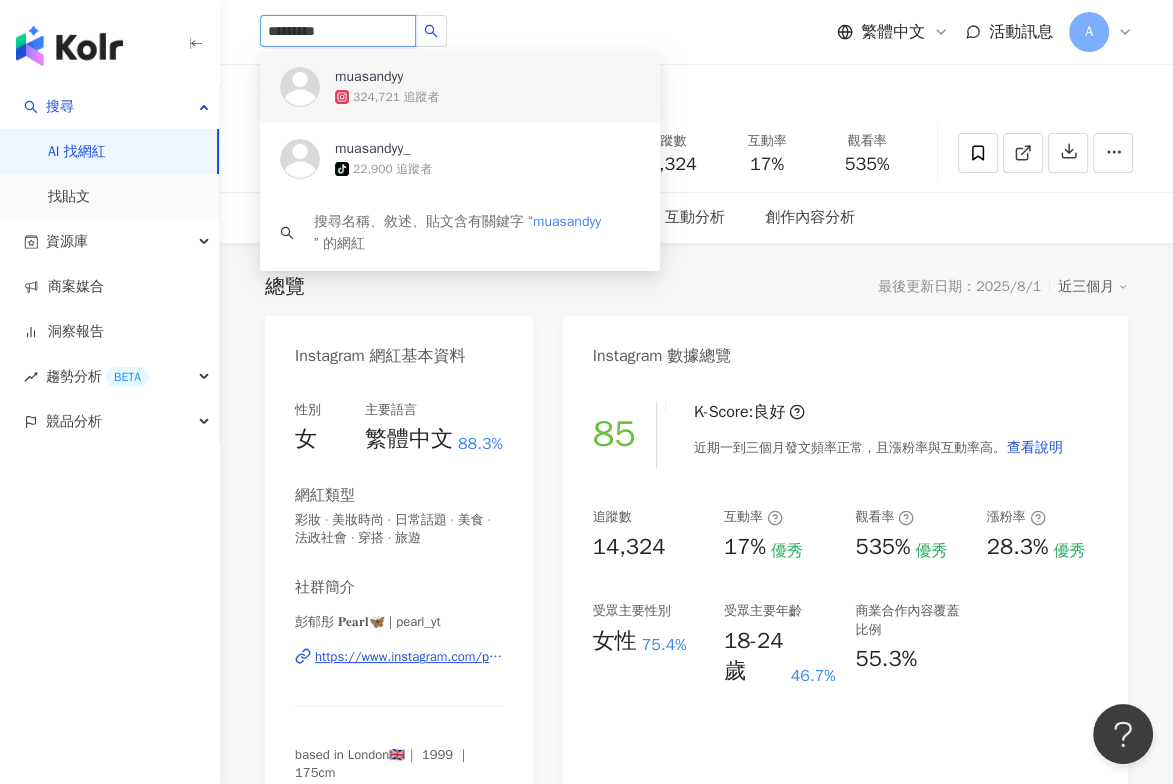 click on "324,721   追蹤者" at bounding box center [396, 97] 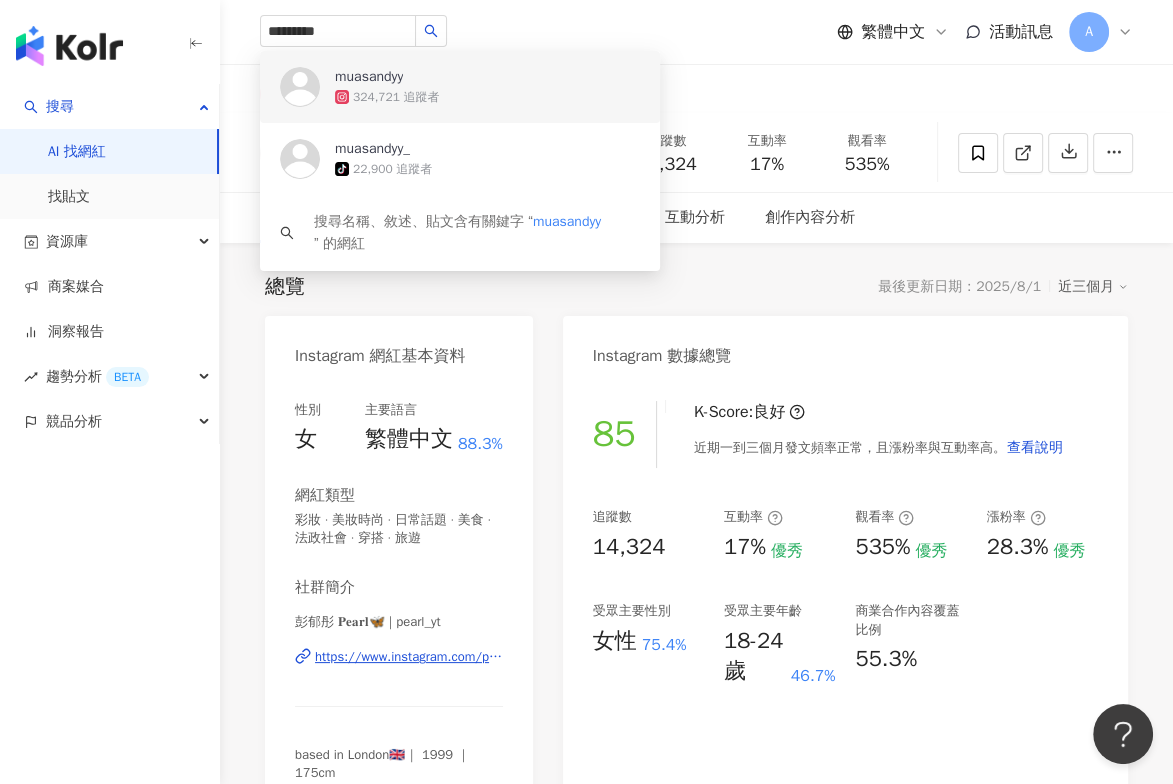 type 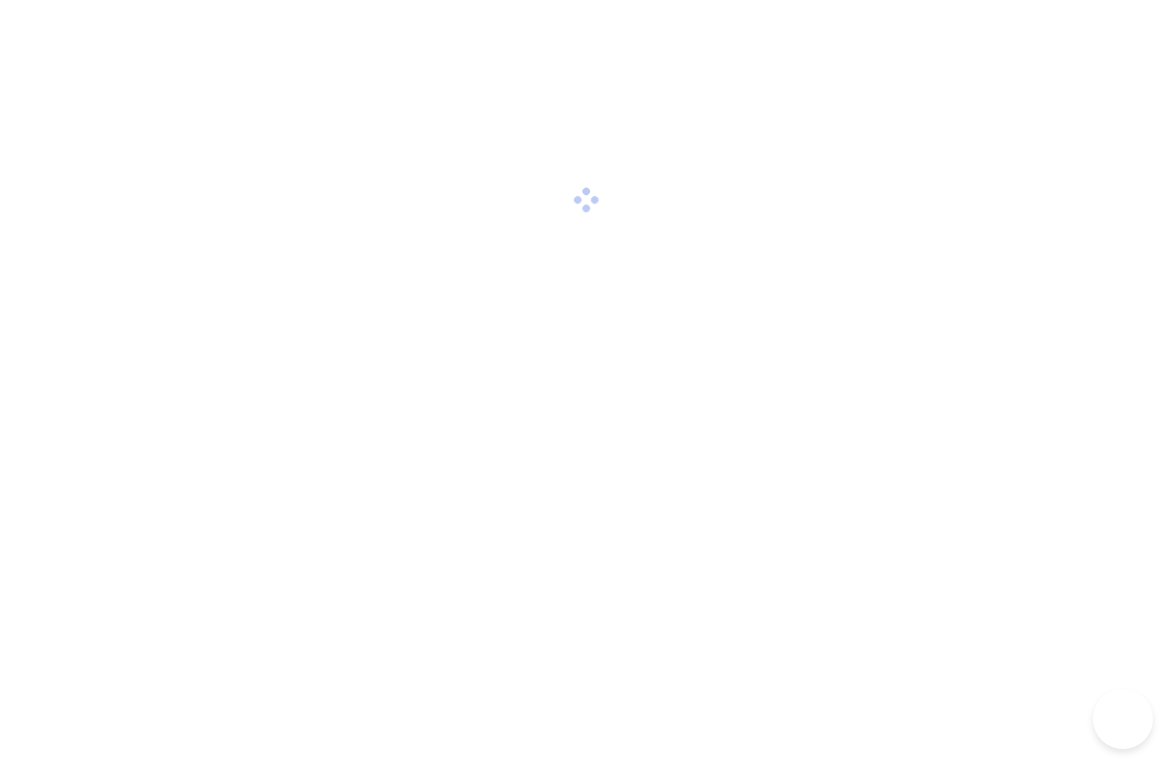 scroll, scrollTop: 0, scrollLeft: 0, axis: both 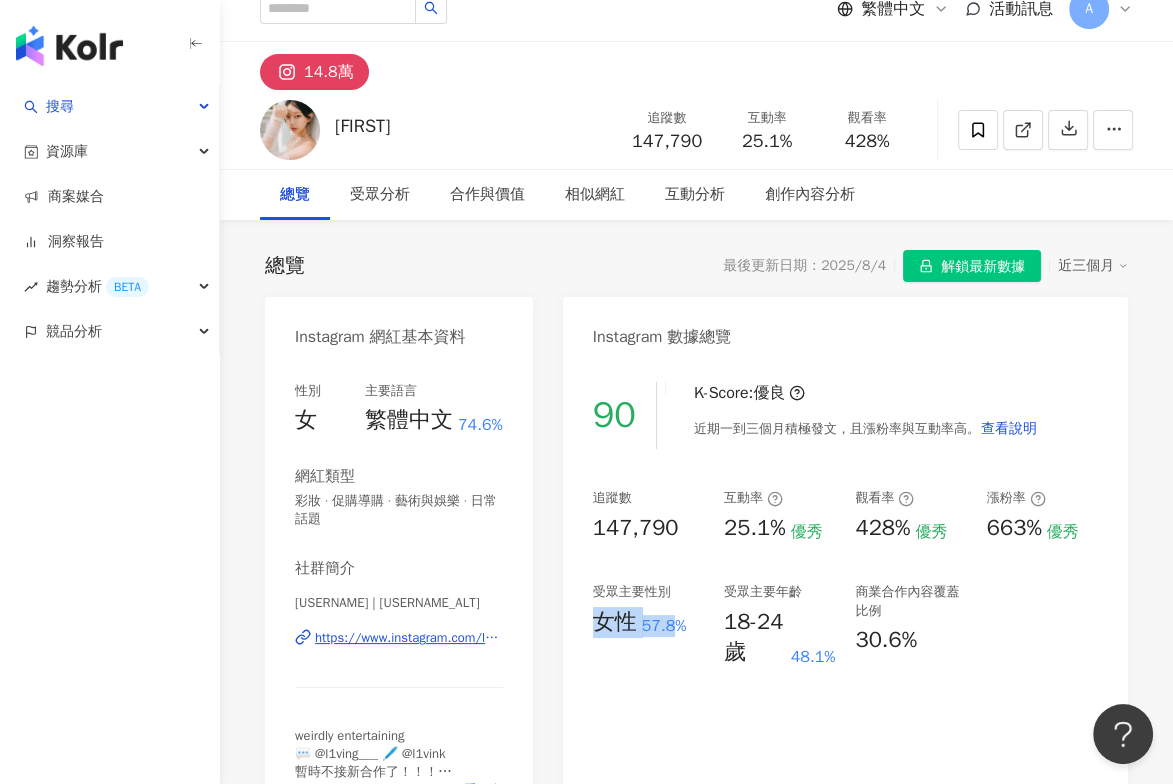 drag, startPoint x: 633, startPoint y: 635, endPoint x: 584, endPoint y: 635, distance: 49 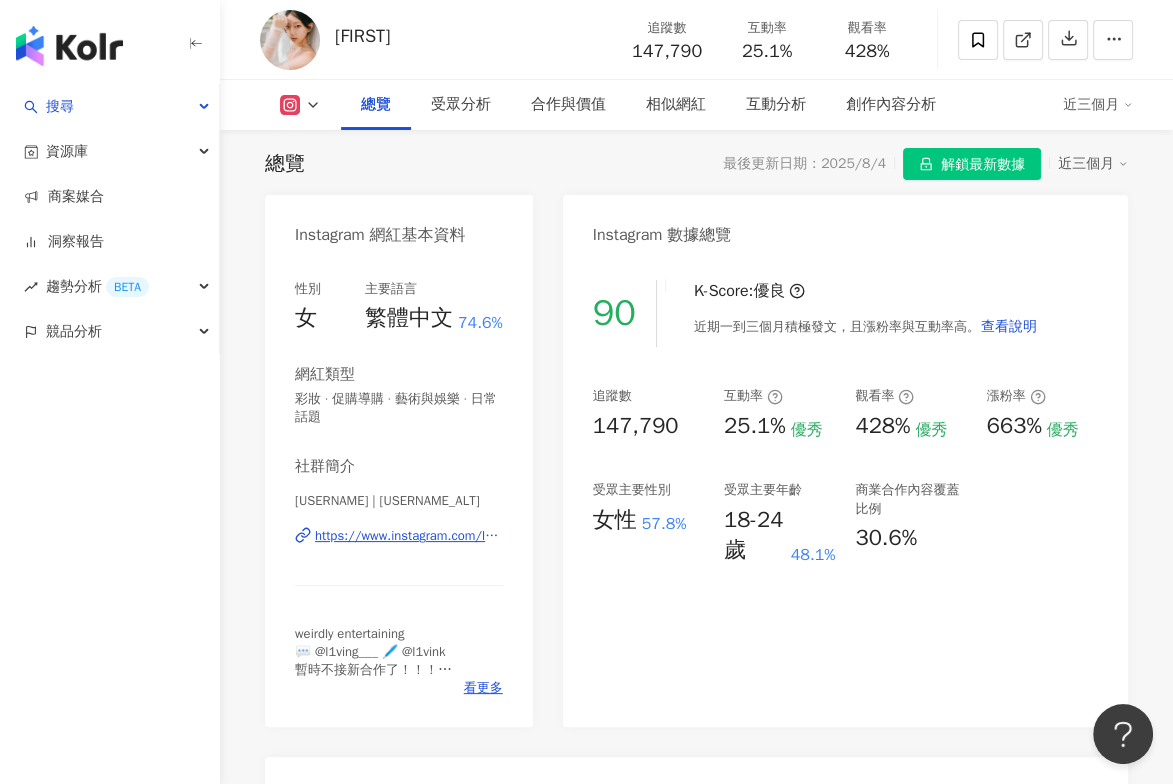 scroll, scrollTop: 123, scrollLeft: 0, axis: vertical 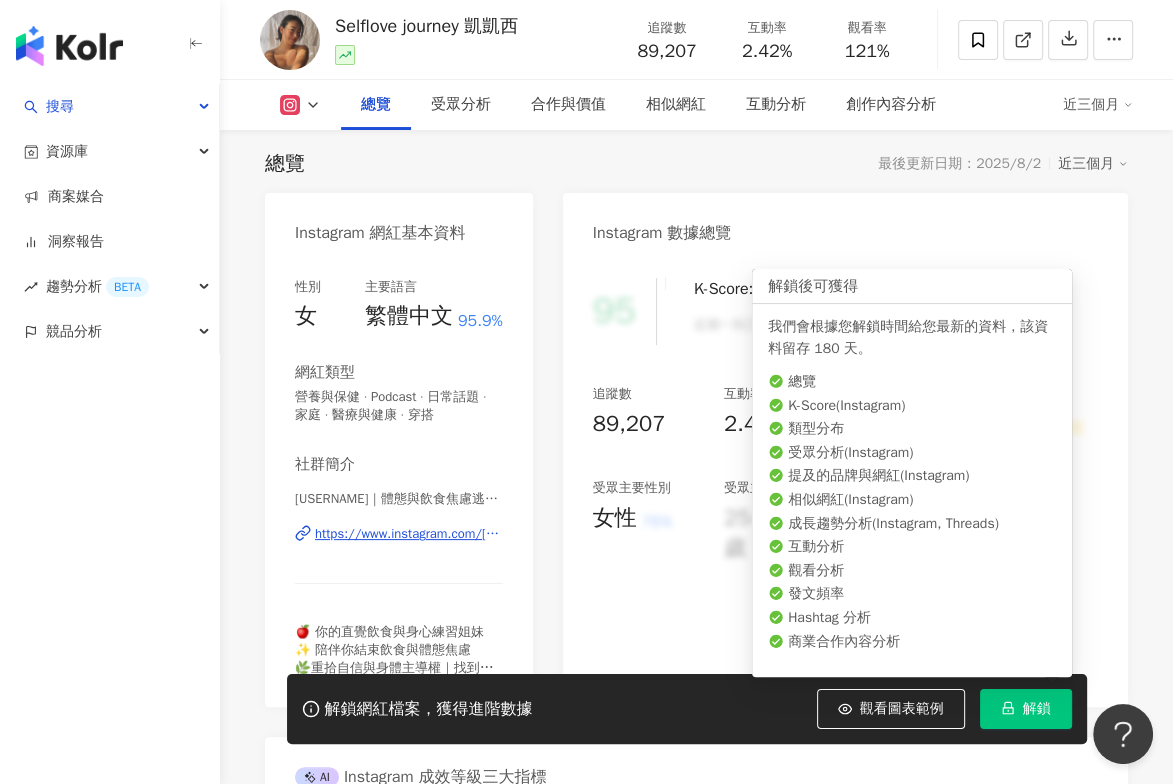 click on "解鎖" at bounding box center [1037, 709] 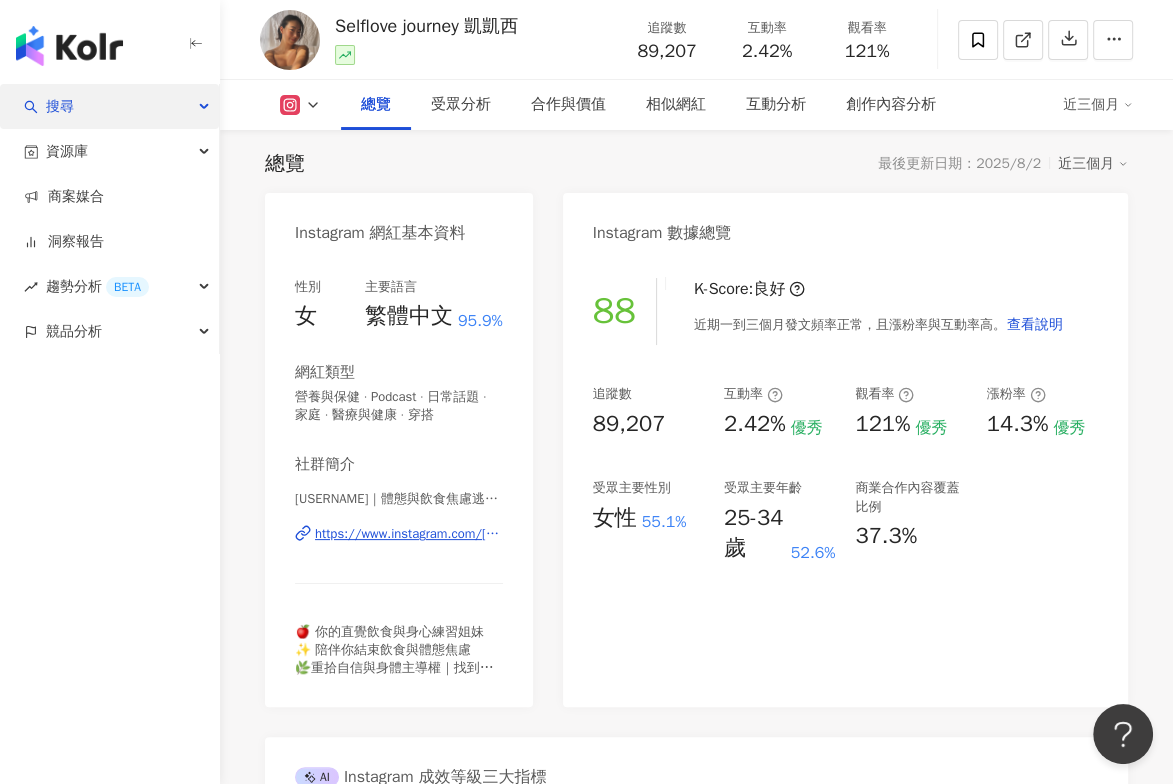 click on "搜尋" at bounding box center (109, 106) 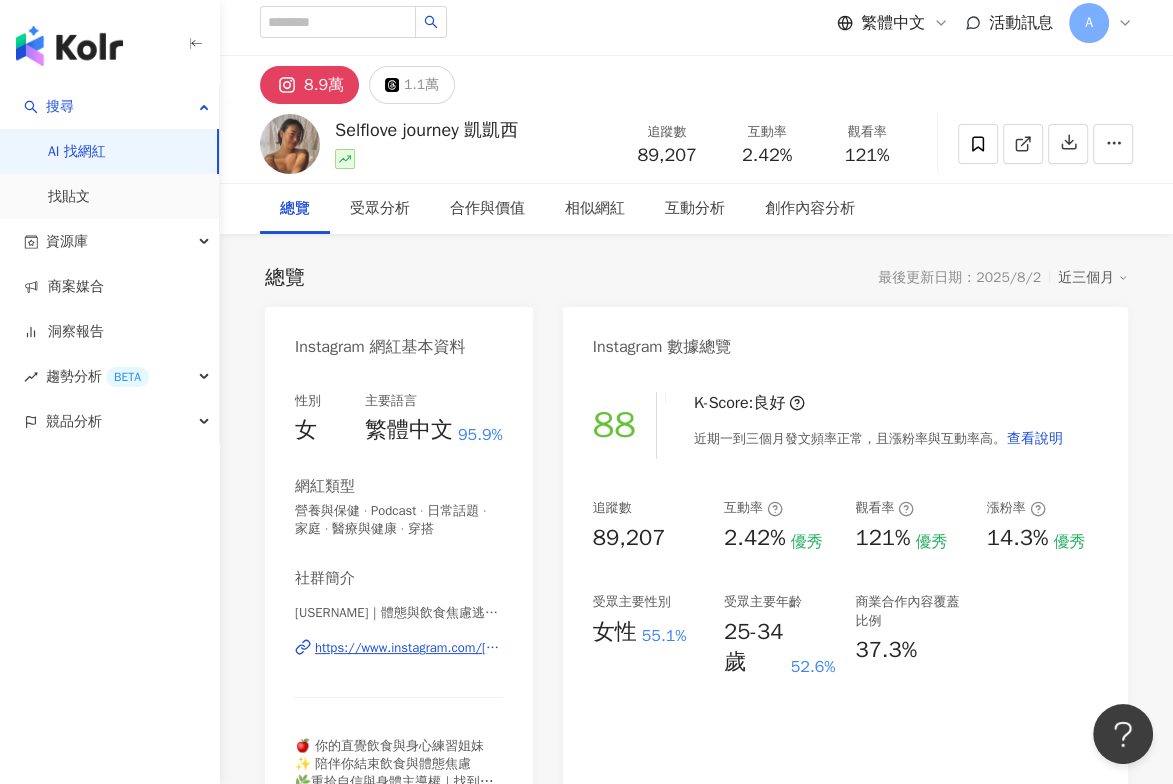scroll, scrollTop: 0, scrollLeft: 0, axis: both 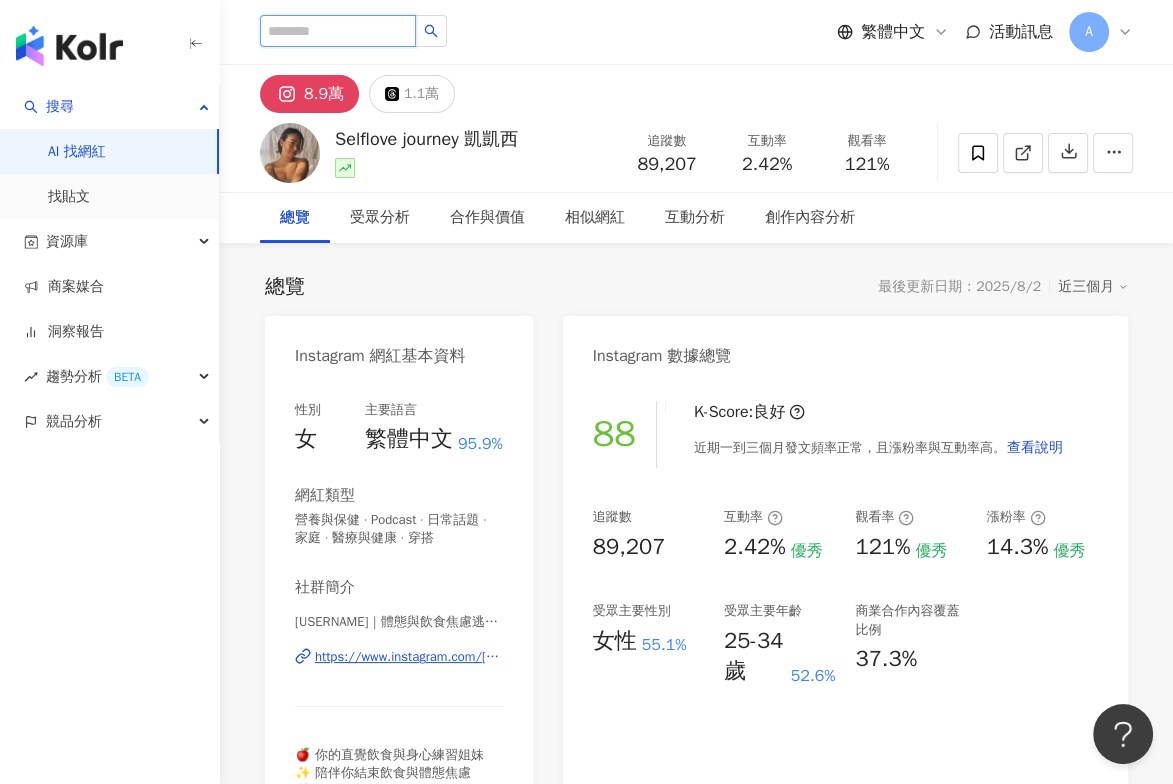 click at bounding box center [338, 31] 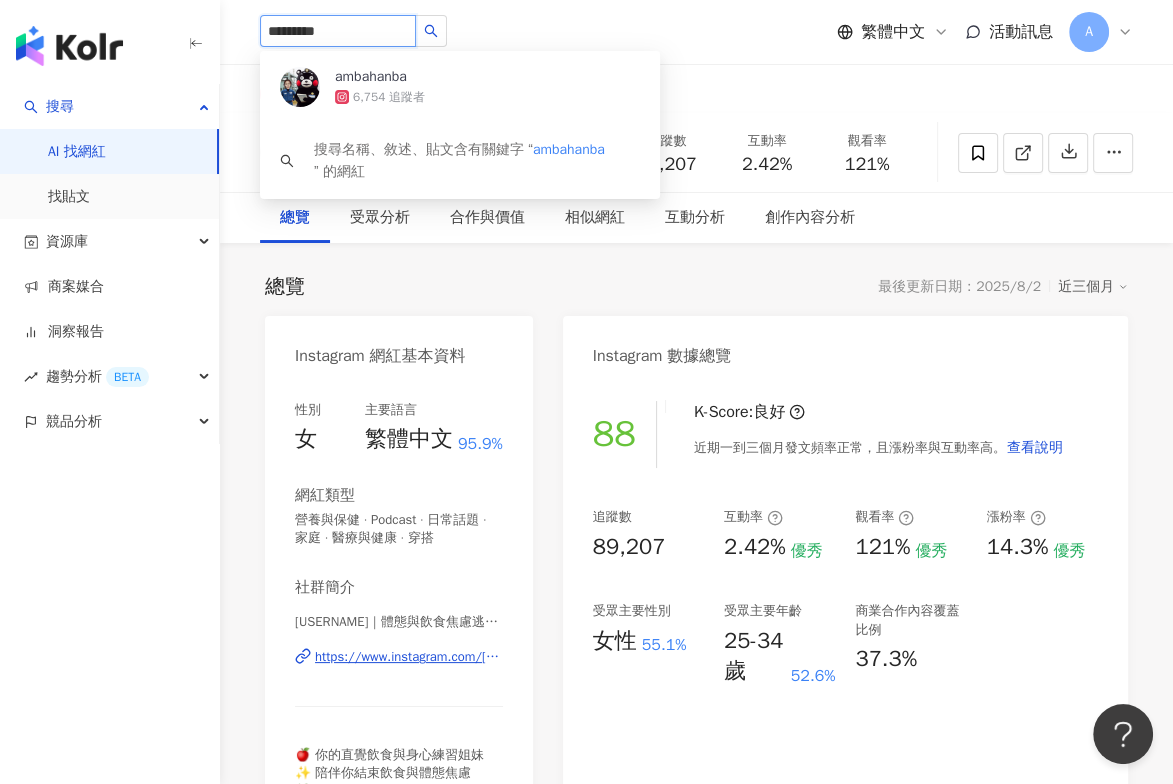 click on "ambahanba" at bounding box center (371, 77) 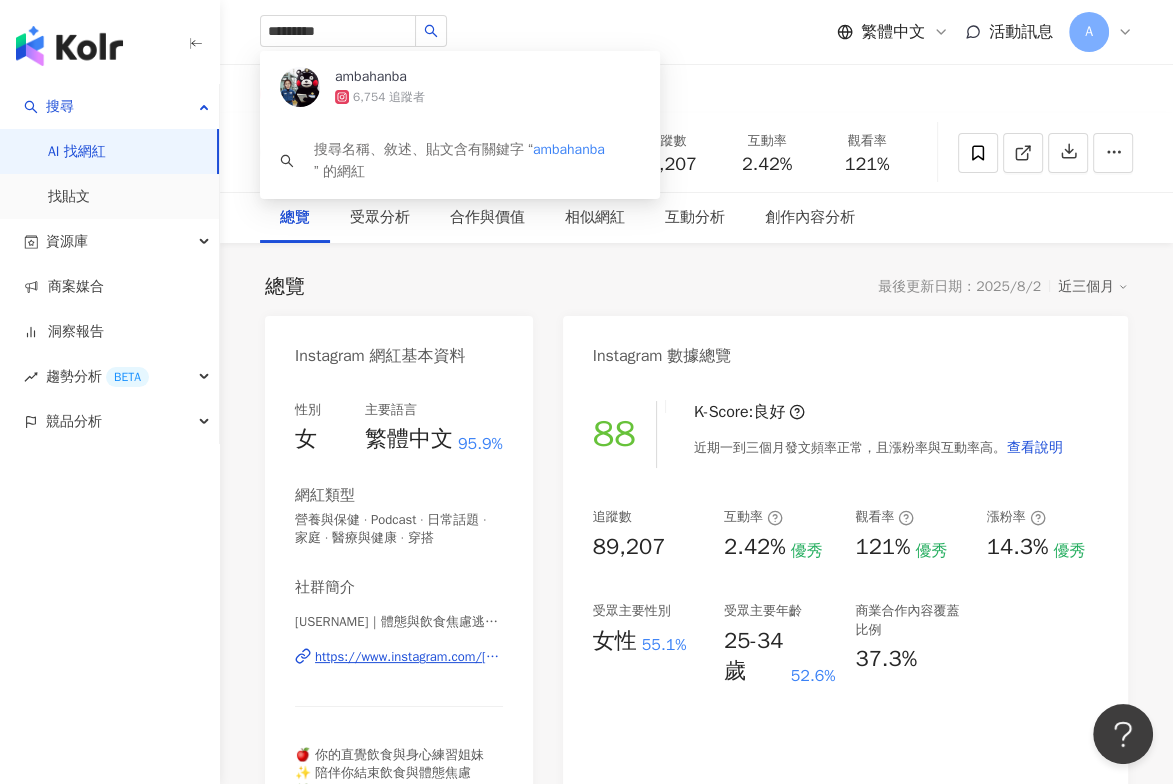 type 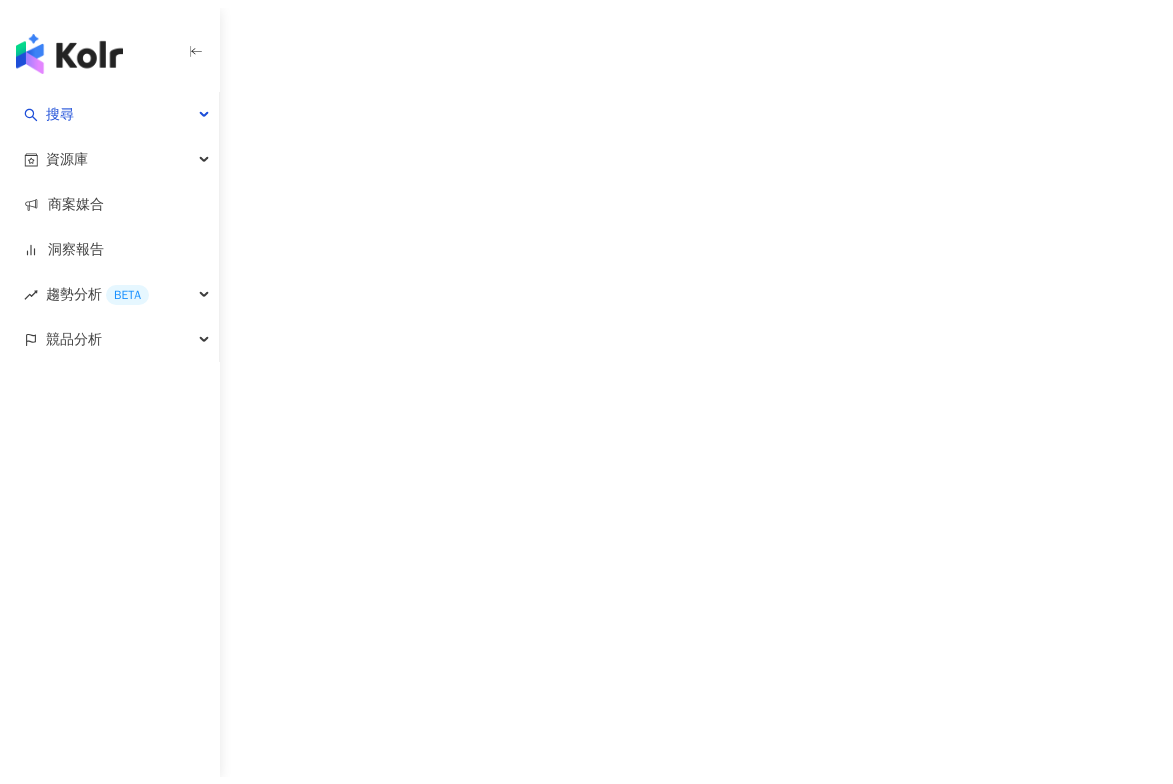 scroll, scrollTop: 0, scrollLeft: 0, axis: both 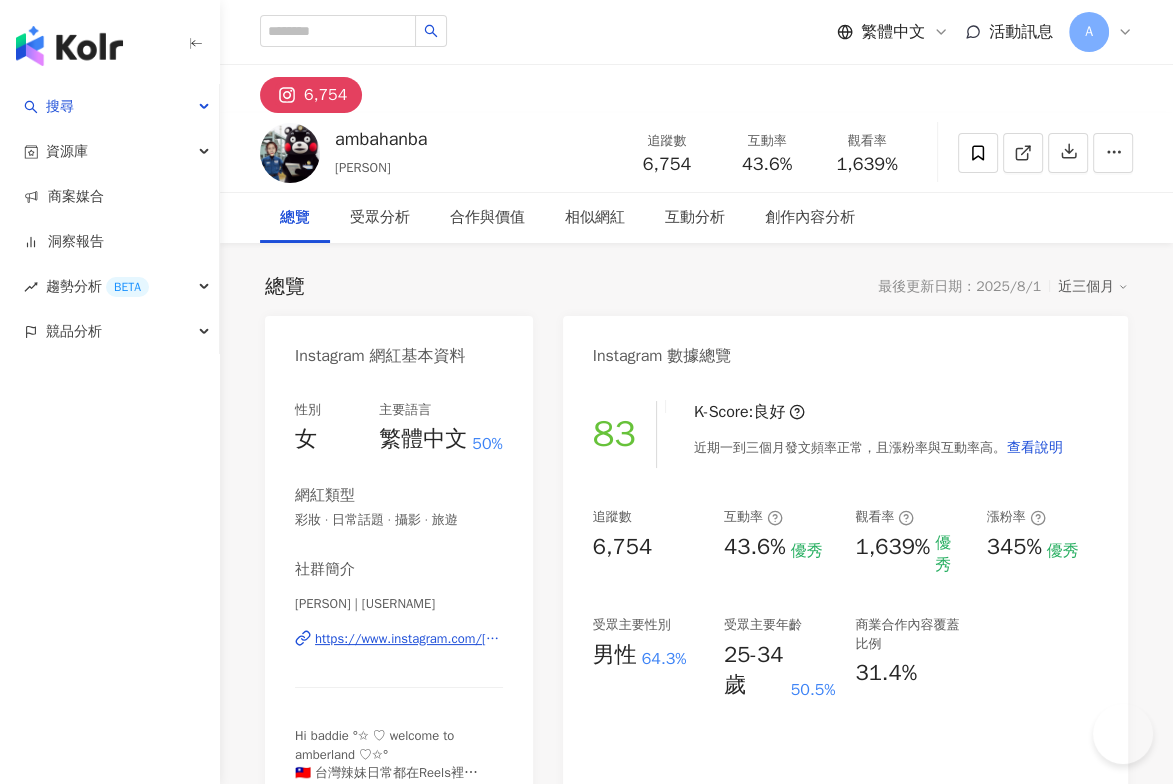 click on "近三個月" at bounding box center (1093, 287) 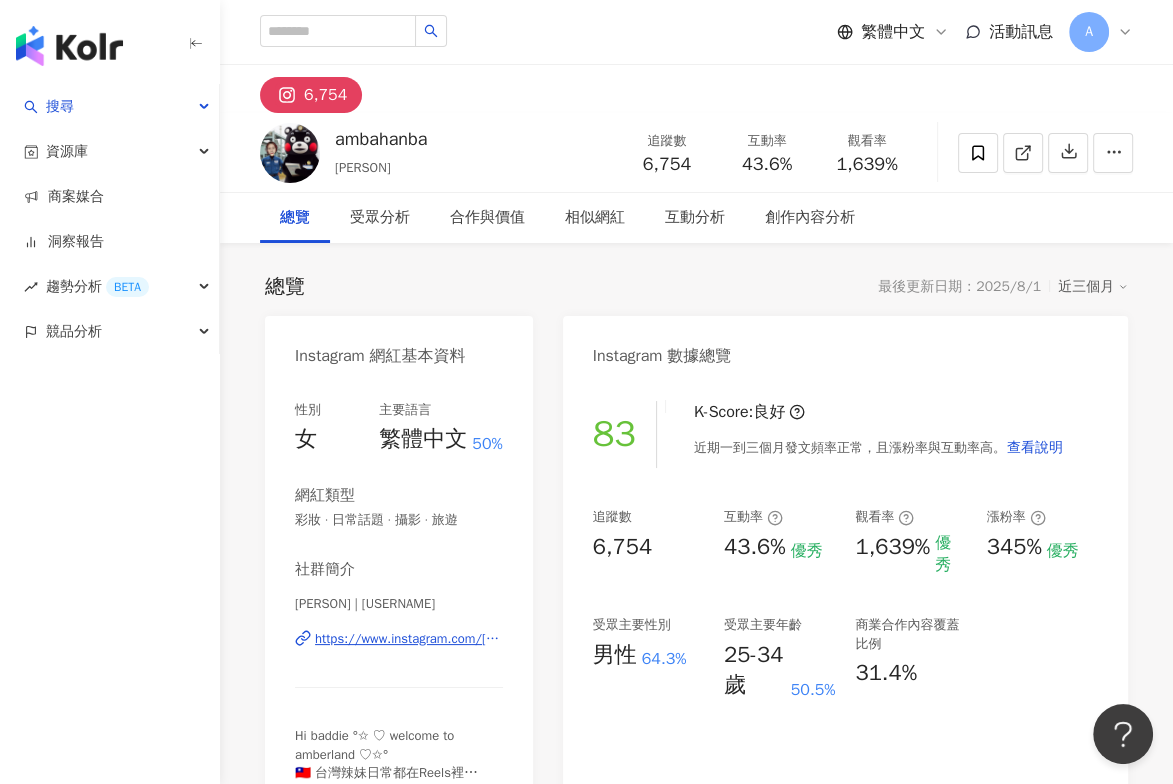 scroll, scrollTop: 0, scrollLeft: 0, axis: both 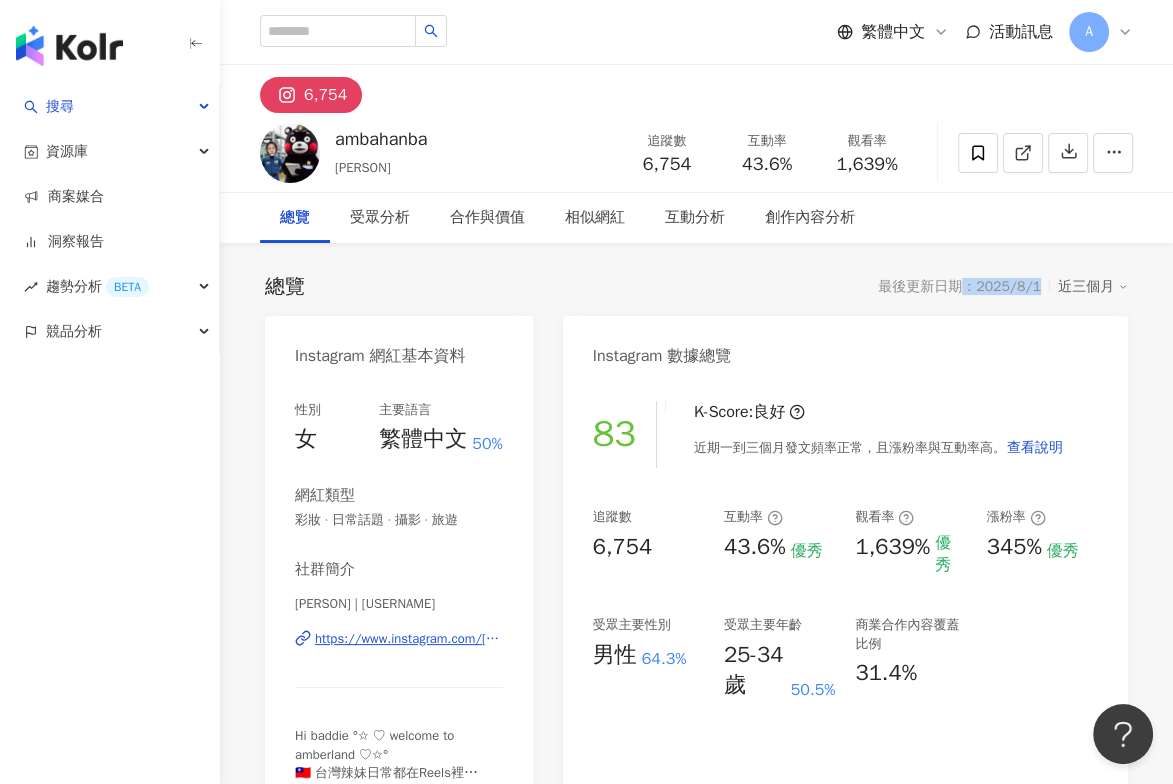 drag, startPoint x: 1022, startPoint y: 286, endPoint x: 1043, endPoint y: 291, distance: 21.587032 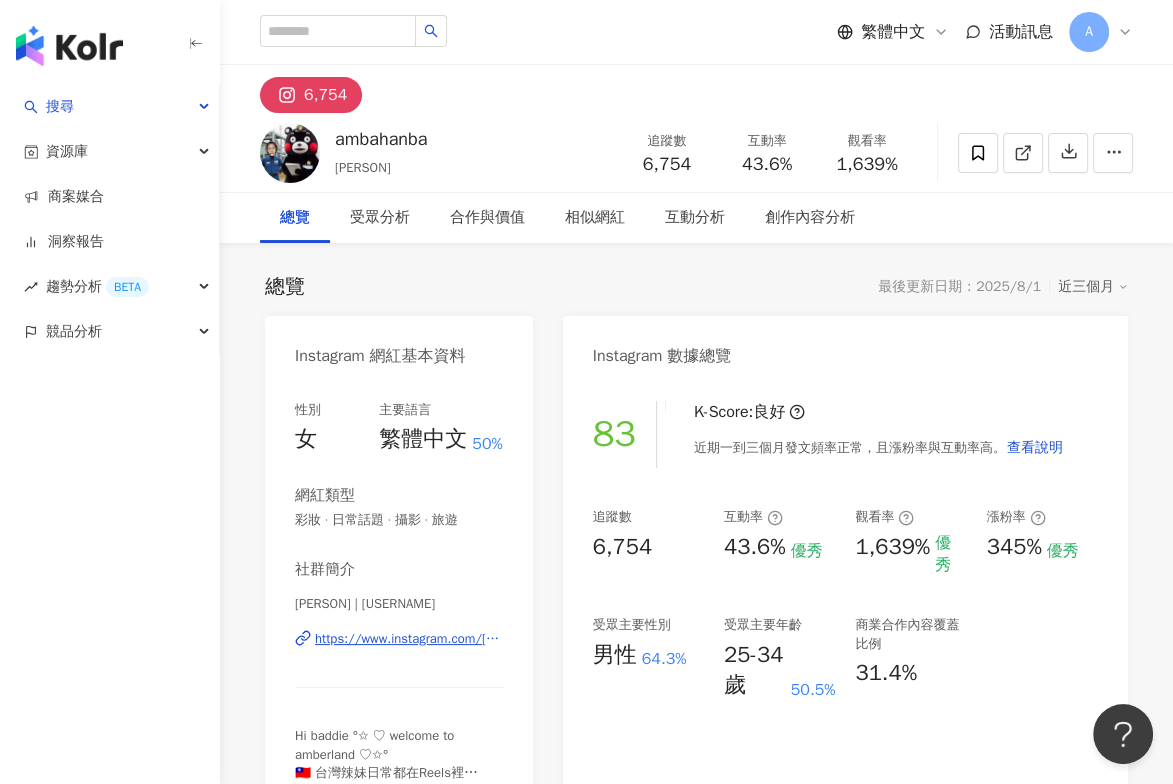 click on "總覽 最後更新日期：2025/8/1 近三個月 Instagram 網紅基本資料 性別   女 主要語言   繁體中文 50% 網紅類型 彩妝 · 日常話題 · 攝影 · 旅遊 社群簡介 Amber 安堡🍔 | ambahanba https://www.instagram.com/ambahanba/ Hi baddie °✩ ♡ welcome to amberland ♡✩°
🇹🇼 台灣辣妹日常都在Reels裡
🧘🏽‍♀️ 80% baddie, 20% clown
📍 body positive | beauty | baddie lifestyle 看更多 Instagram 數據總覽 83 K-Score :   良好 近期一到三個月發文頻率正常，且漲粉率與互動率高。 查看說明 追蹤數   6,754 互動率   43.6% 優秀 觀看率   1,639% 優秀 漲粉率   345% 優秀 受眾主要性別   男性 64.3% 受眾主要年齡   25-34 歲 50.5% 商業合作內容覆蓋比例   31.4% AI Instagram 成效等級三大指標 互動率 43.6% 優秀 同等級網紅的互動率中位數為  1.52% 觀看率 1,639% 優秀 同等級網紅的觀看率中位數為  2.61% 漲粉率 345% 優秀 同等級網紅的漲粉率中位數為" at bounding box center (696, 4089) 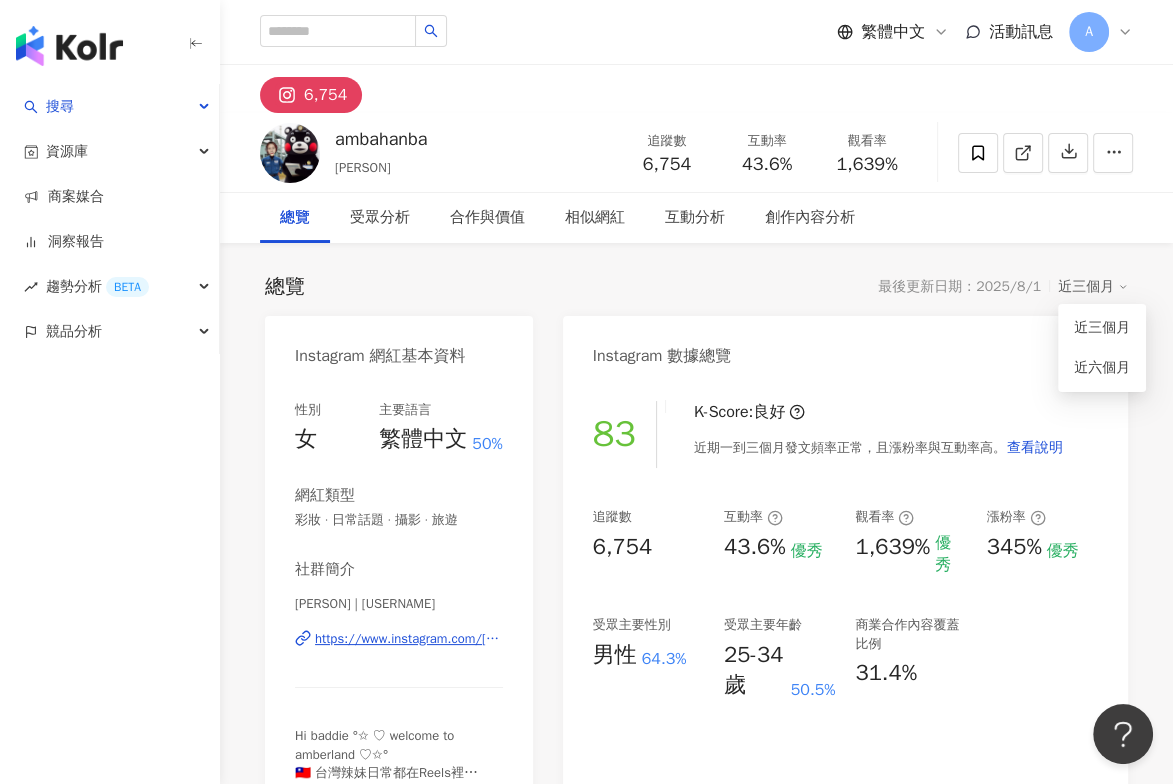 click on "近三個月" at bounding box center (1093, 287) 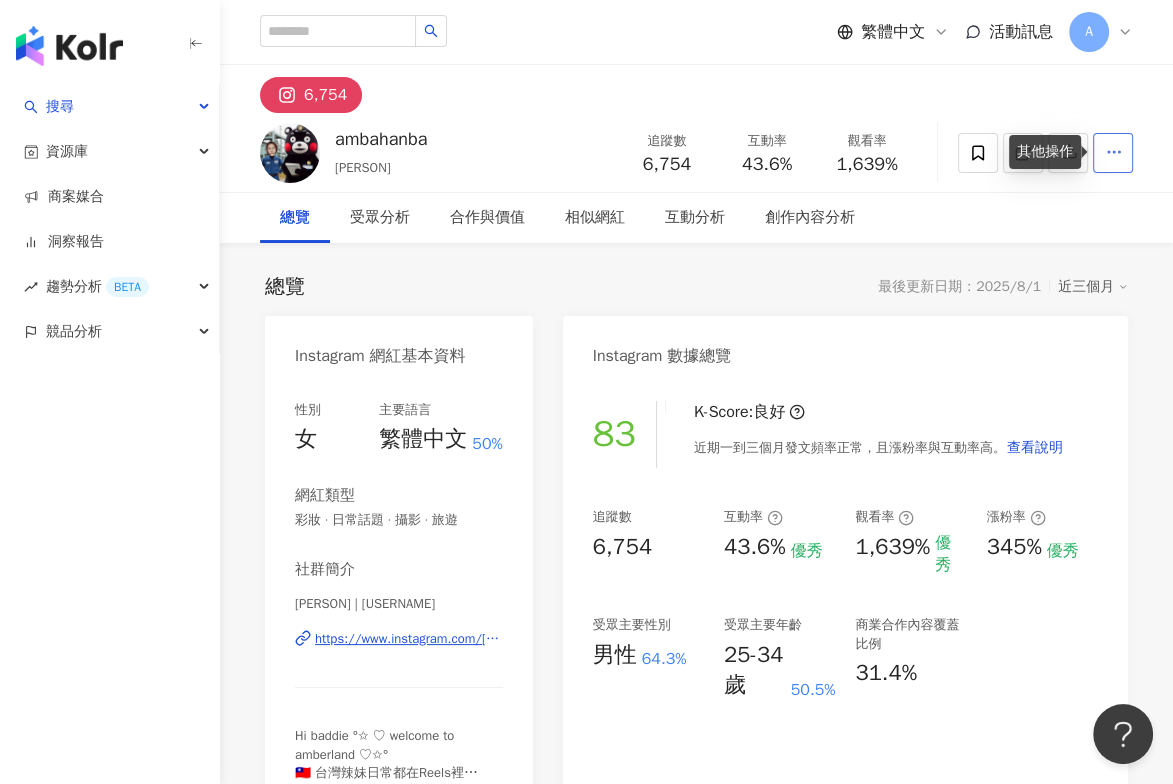 click at bounding box center (1113, 153) 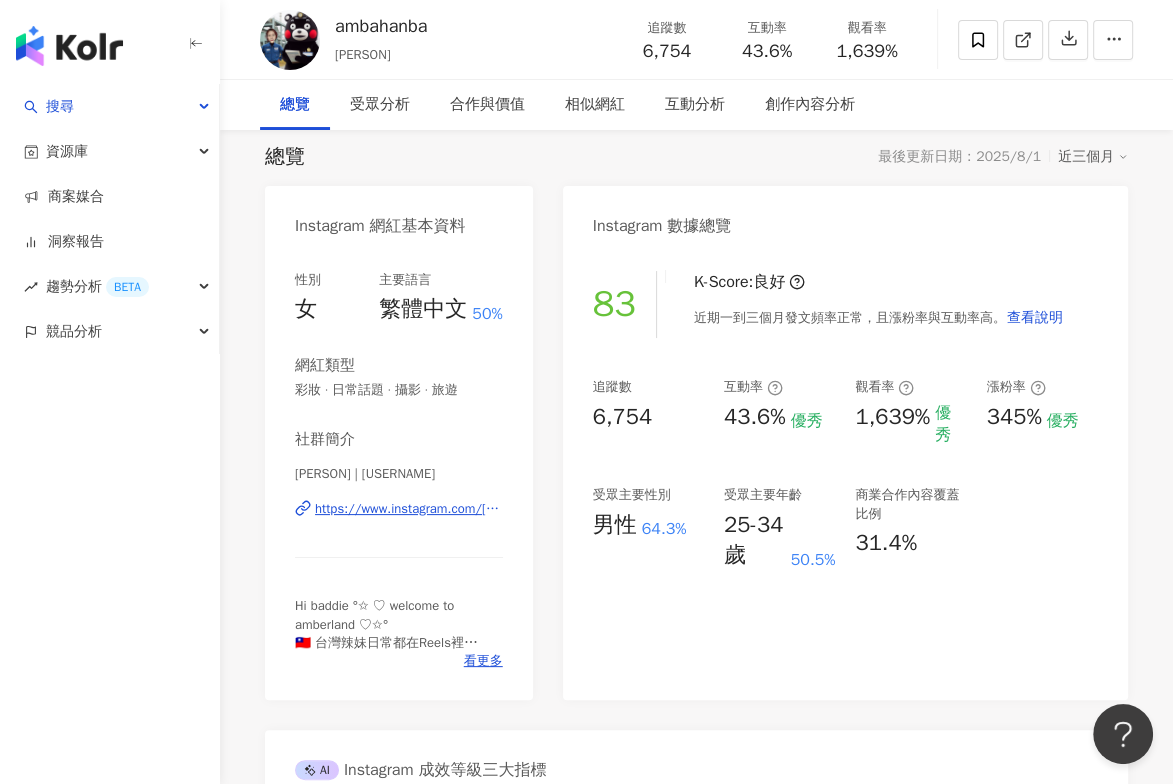 scroll, scrollTop: 0, scrollLeft: 0, axis: both 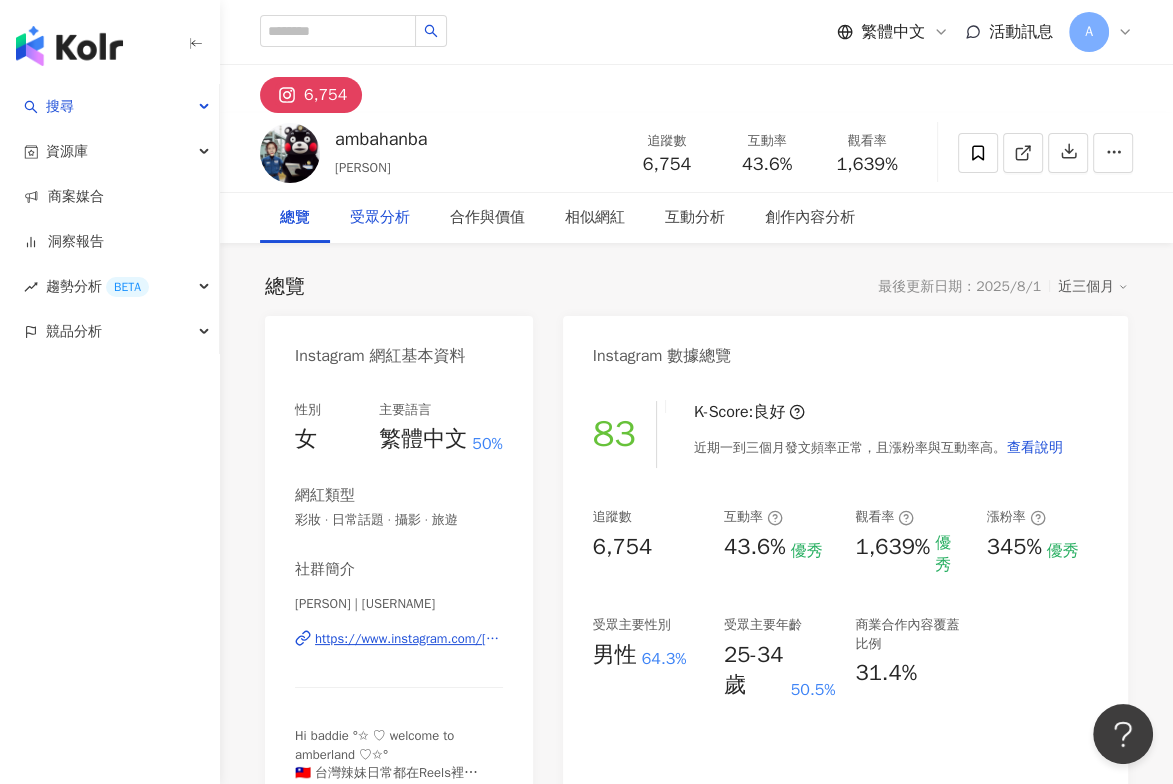 click on "受眾分析" at bounding box center (380, 218) 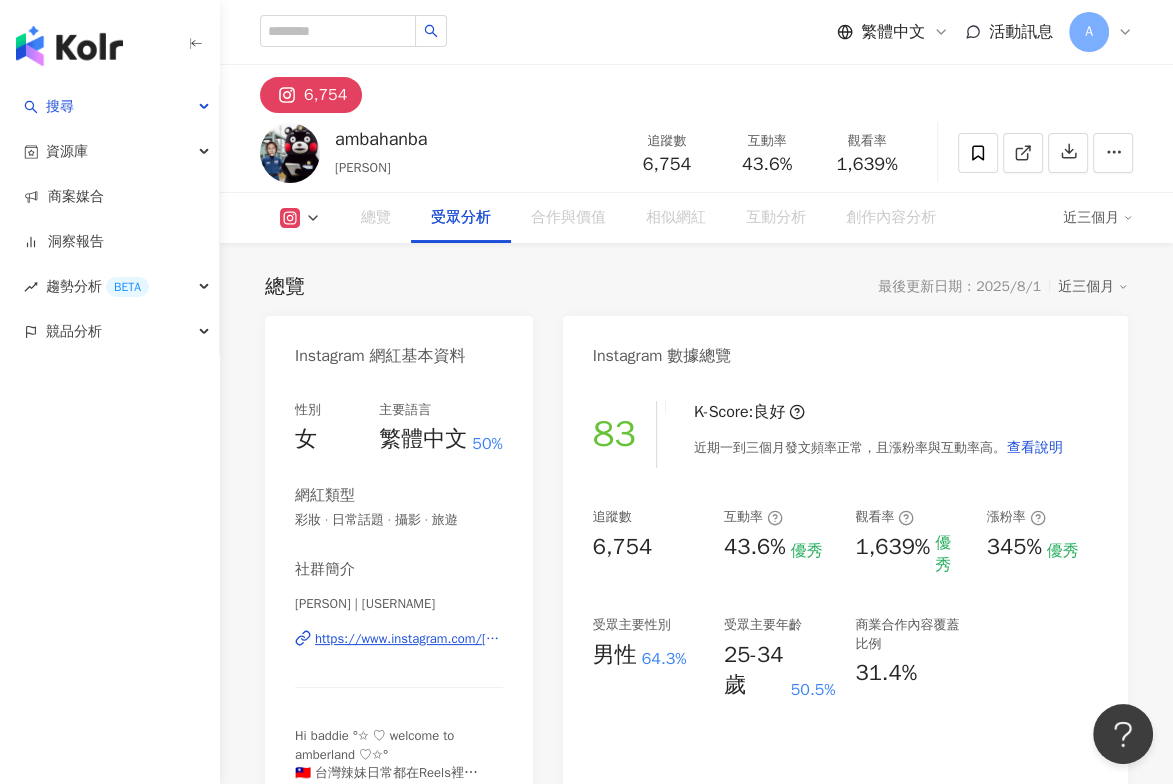 scroll, scrollTop: 1952, scrollLeft: 0, axis: vertical 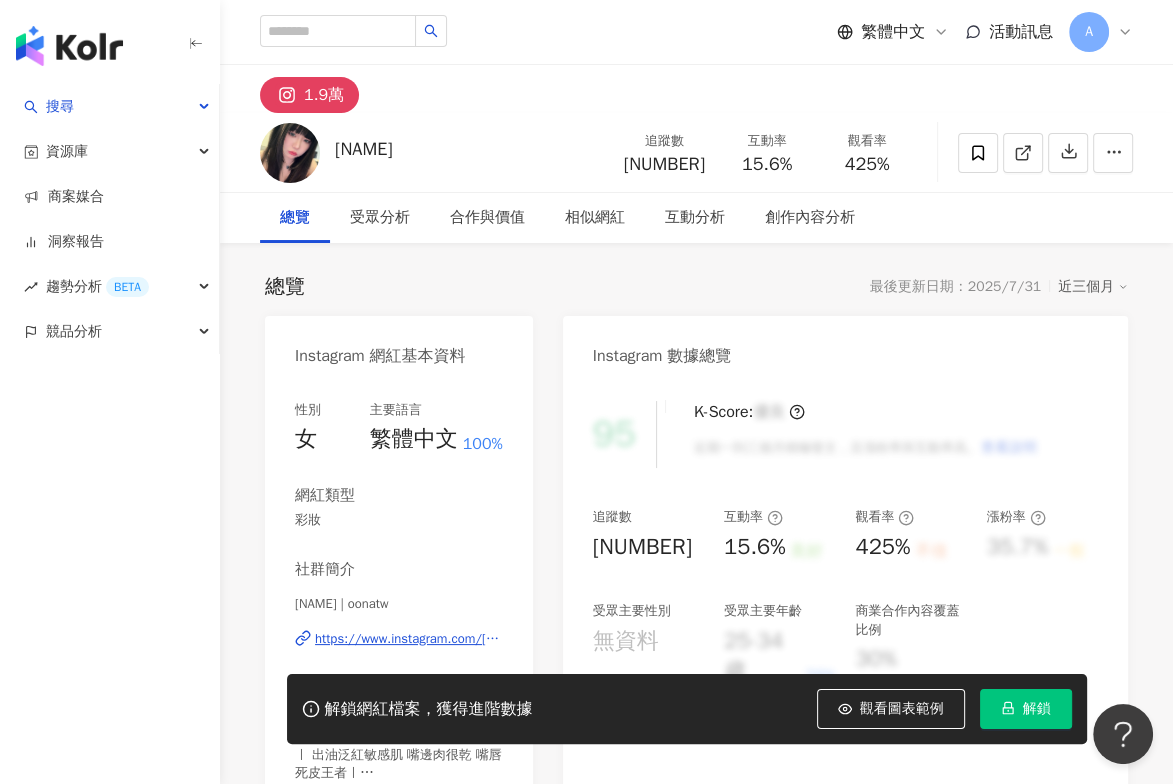 click 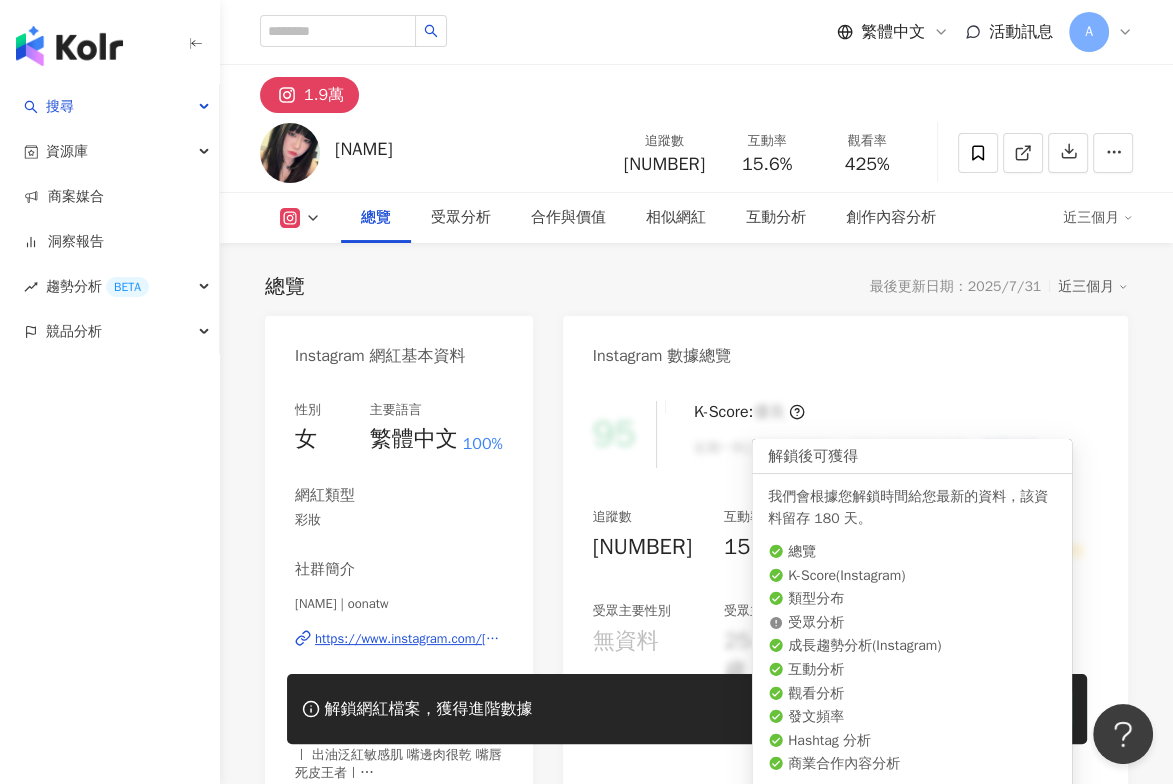 scroll, scrollTop: 123, scrollLeft: 0, axis: vertical 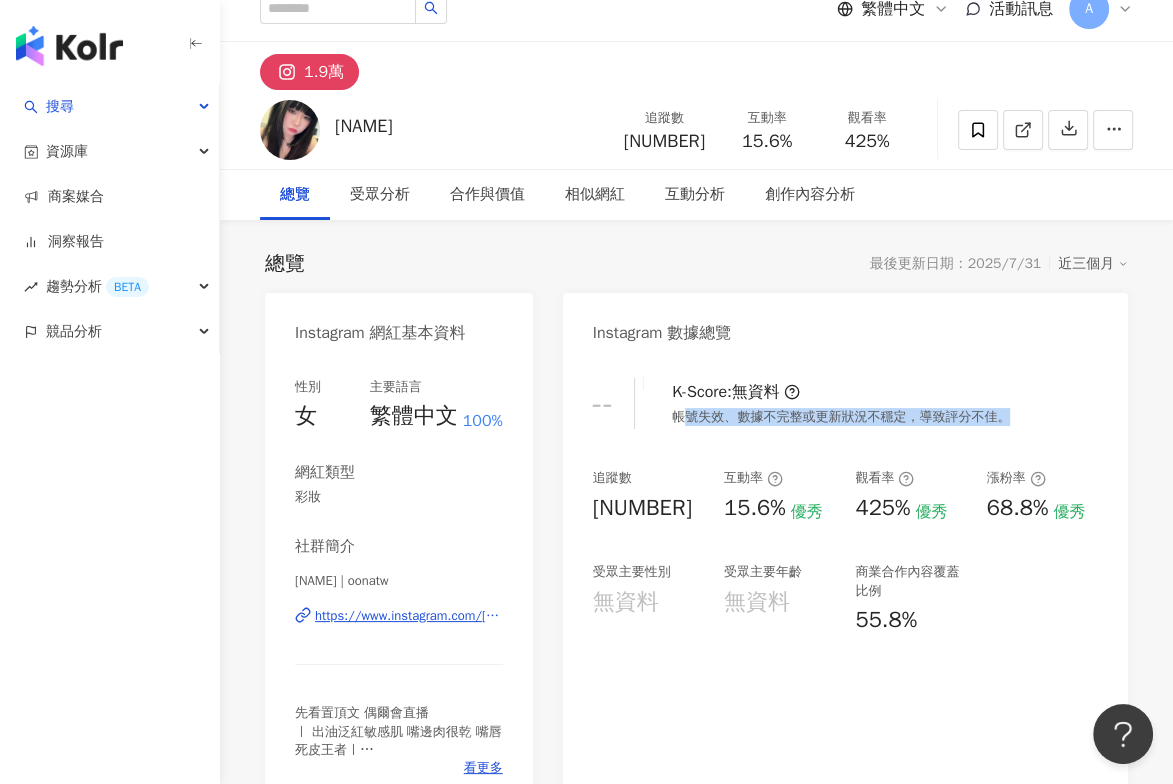 drag, startPoint x: 688, startPoint y: 419, endPoint x: 1018, endPoint y: 426, distance: 330.07425 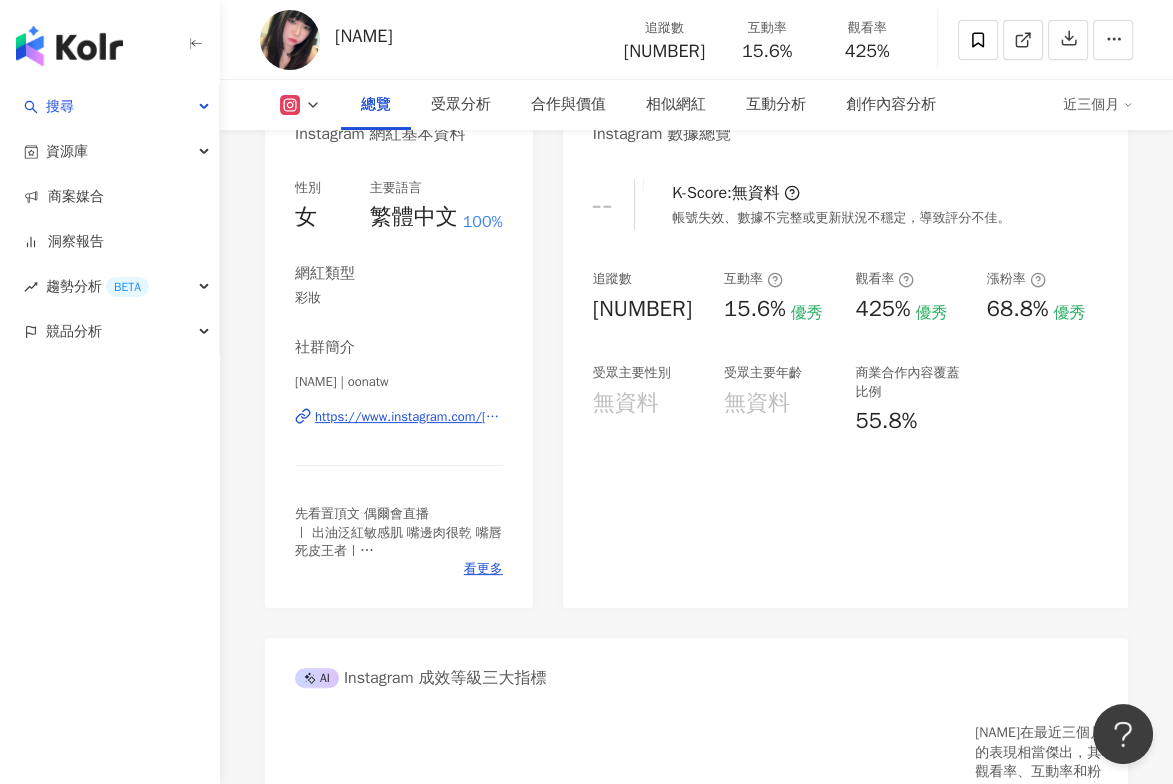 scroll, scrollTop: 223, scrollLeft: 0, axis: vertical 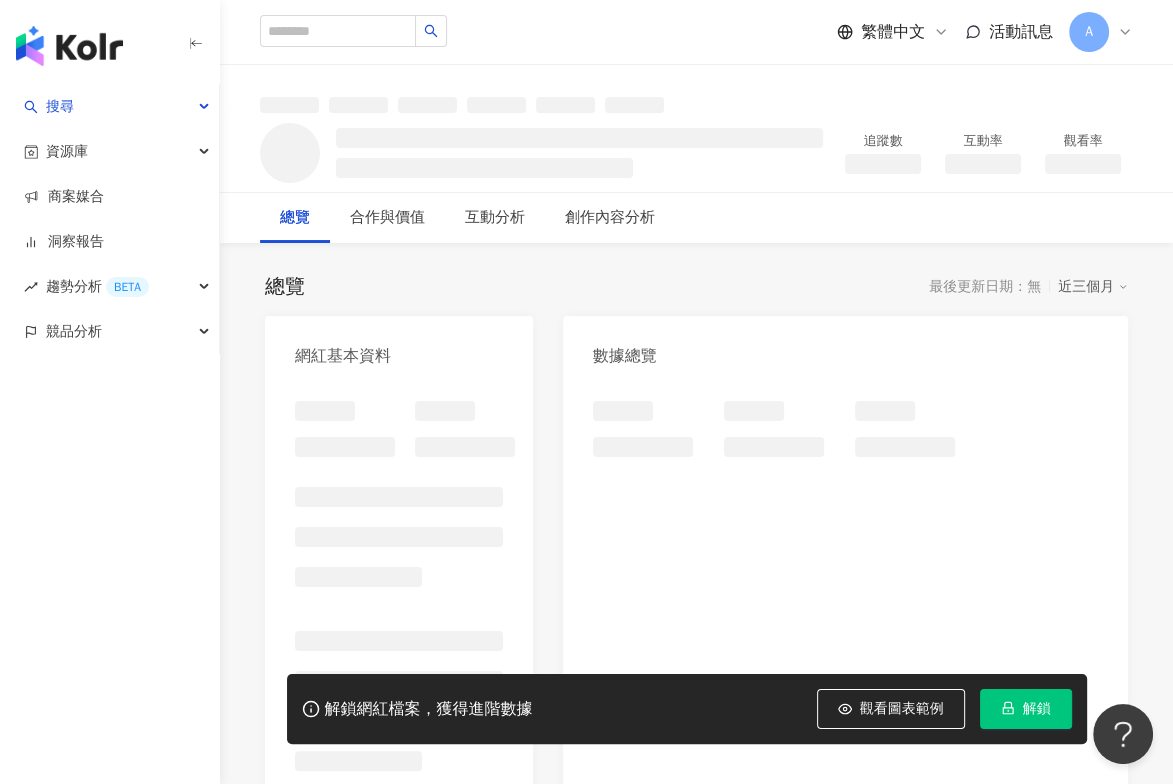 click on "解鎖" at bounding box center [1037, 709] 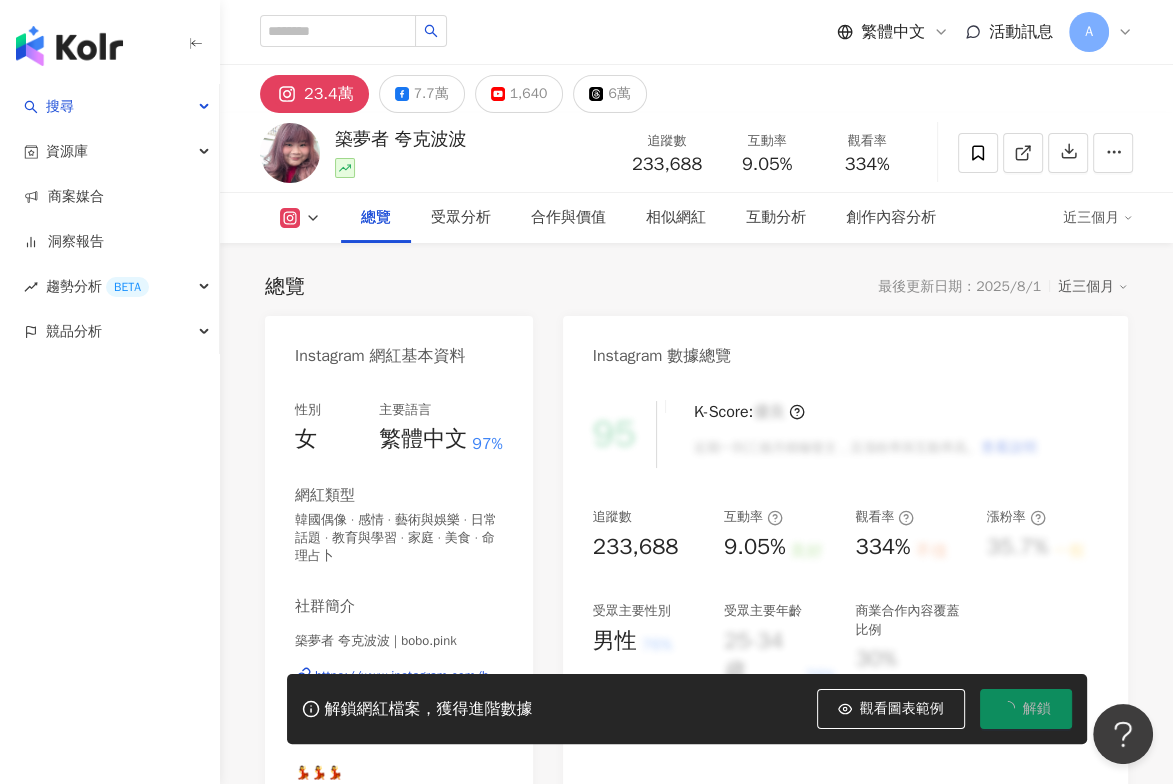 scroll, scrollTop: 123, scrollLeft: 0, axis: vertical 